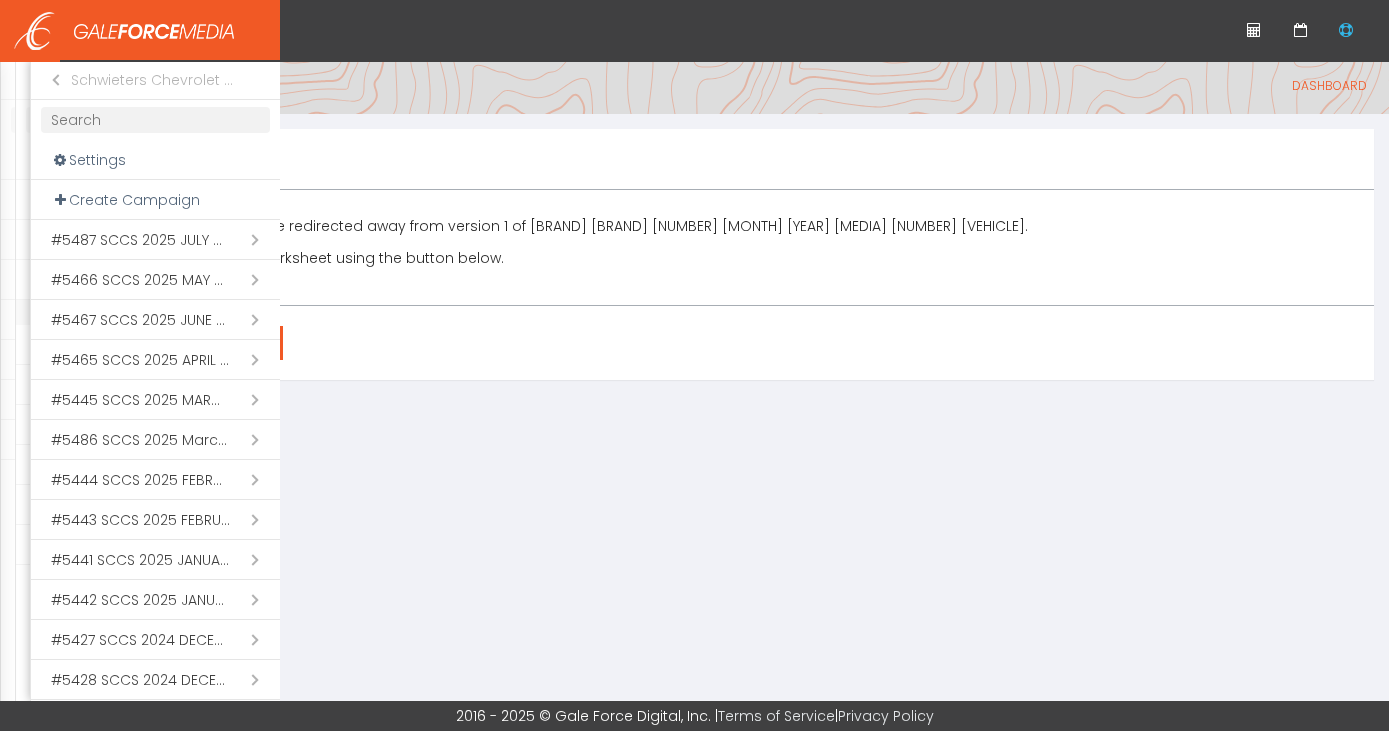 scroll, scrollTop: 0, scrollLeft: 0, axis: both 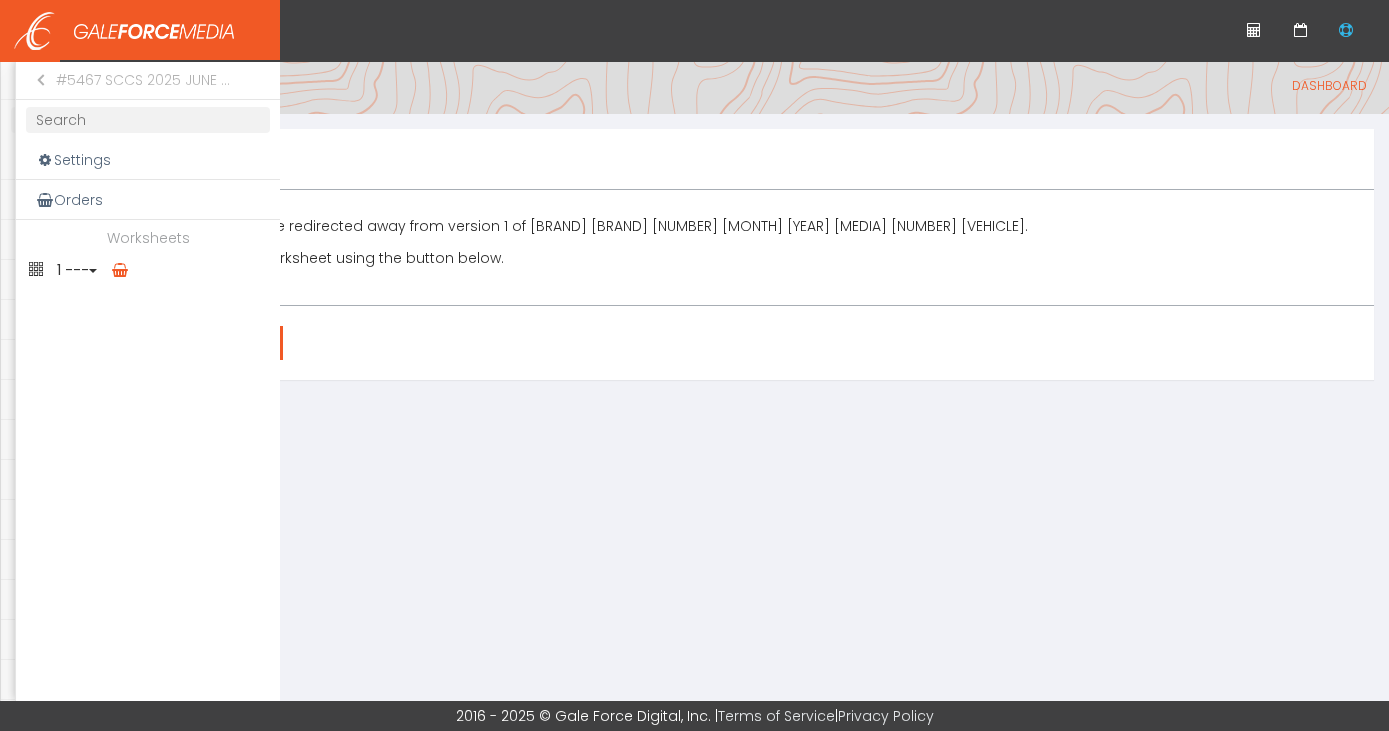 click on "1    ---" at bounding box center [148, 270] 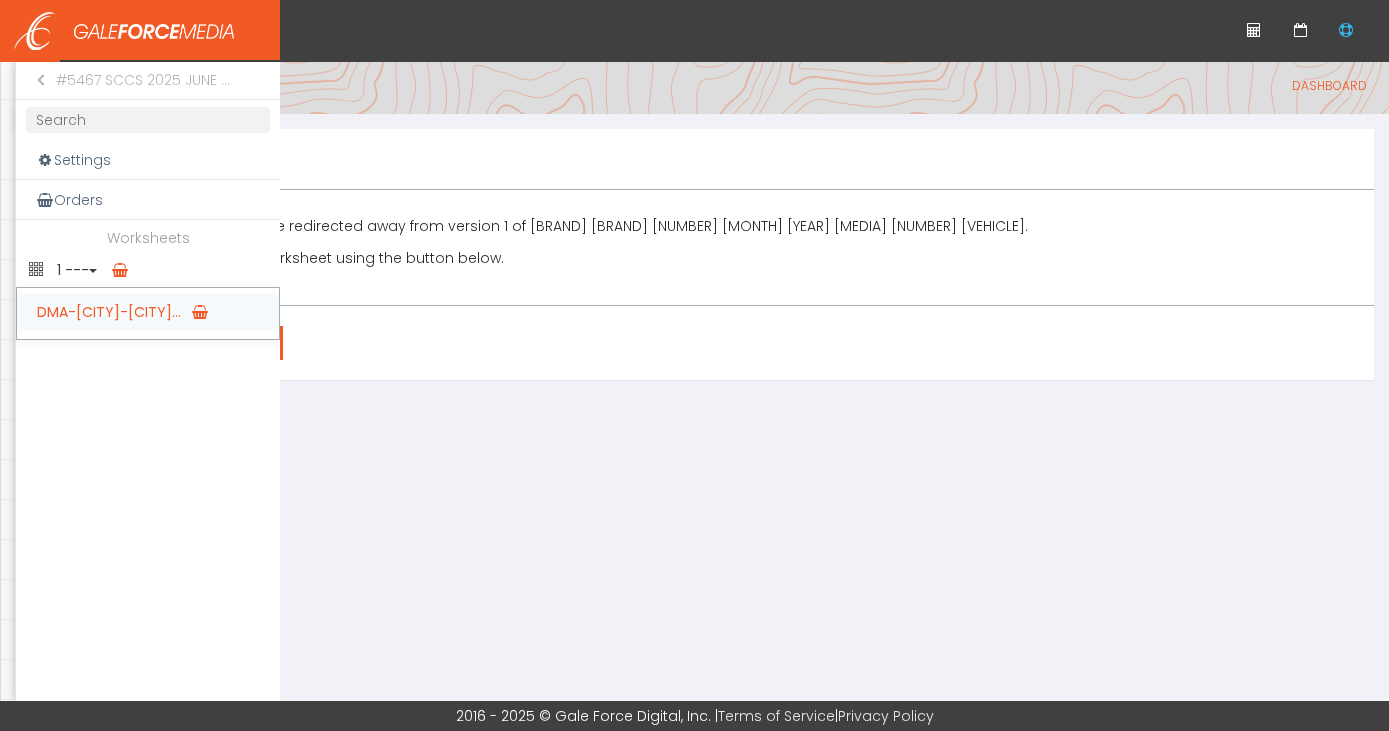 click on "DMA-Minneapolis-St. Pa..." at bounding box center [148, 312] 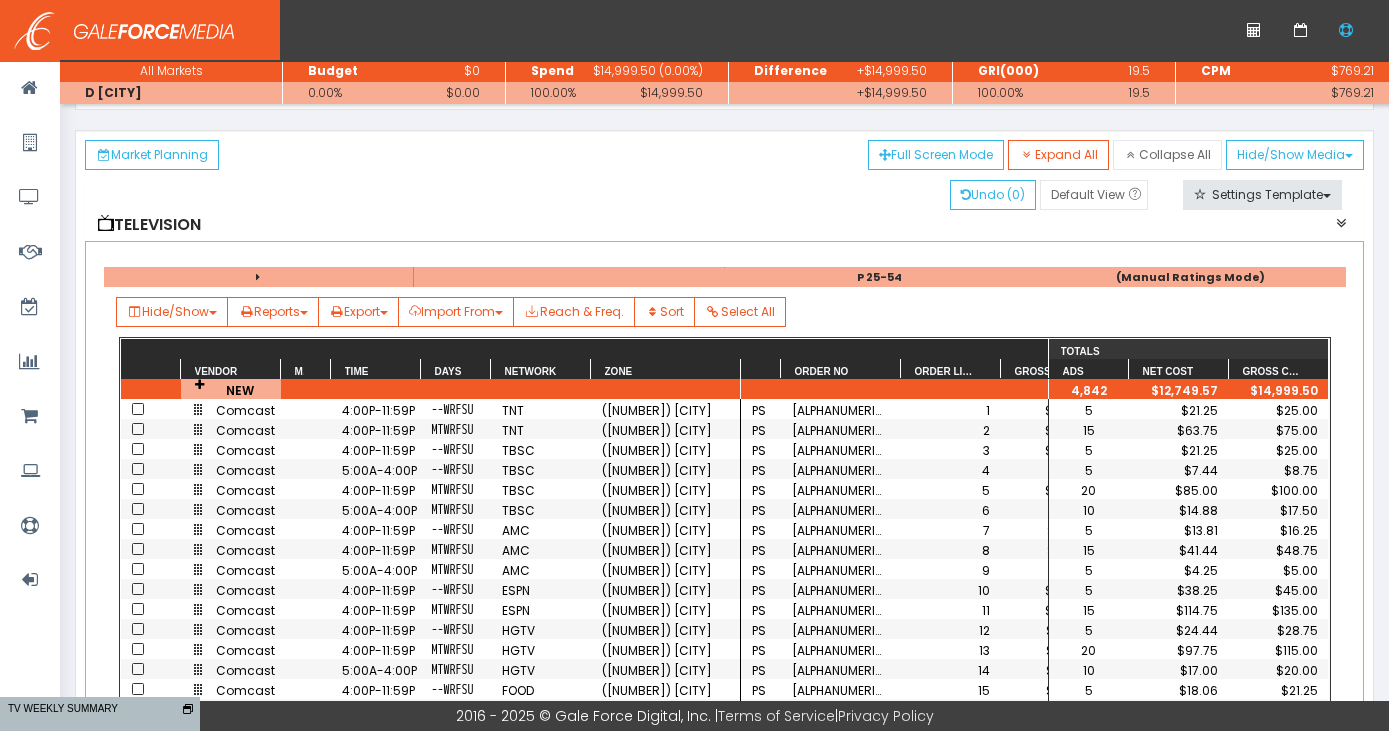 scroll, scrollTop: 0, scrollLeft: 0, axis: both 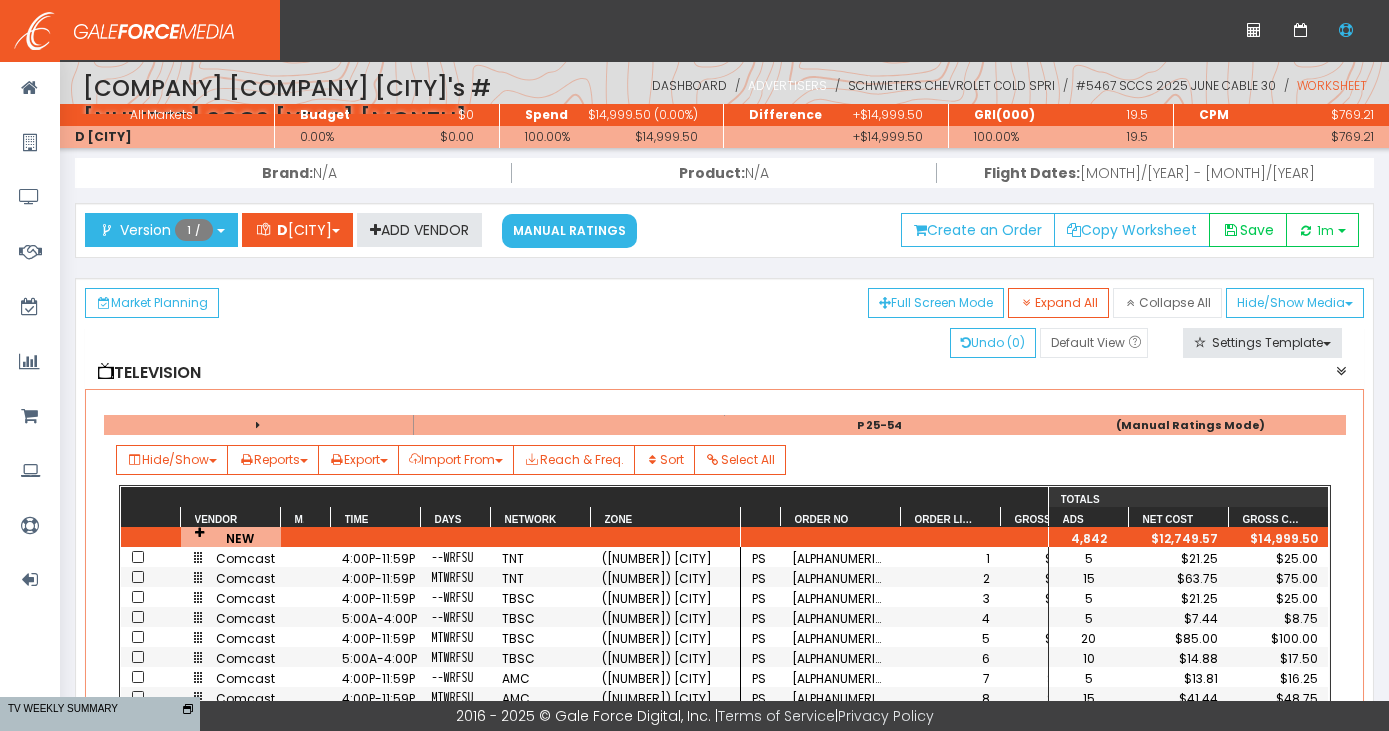 click on "Advertisers" at bounding box center (787, 85) 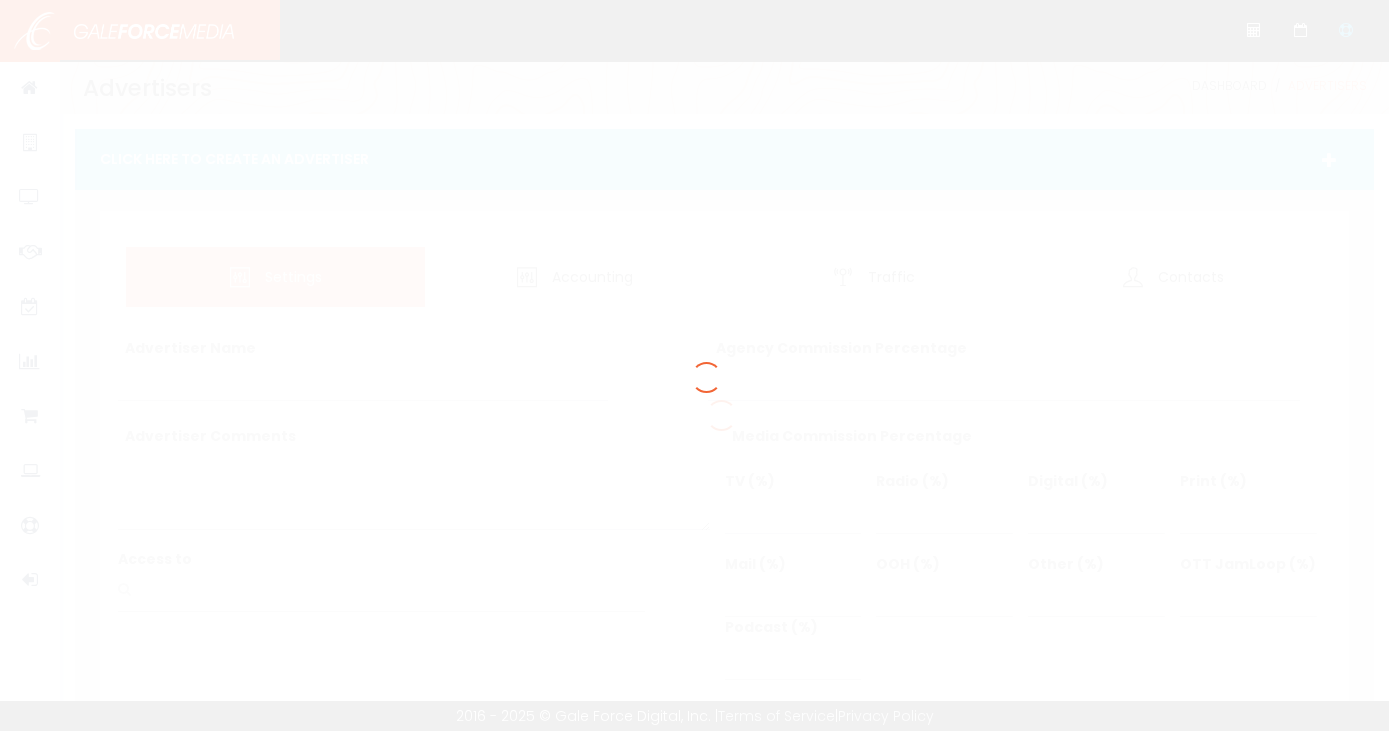 scroll, scrollTop: 0, scrollLeft: 0, axis: both 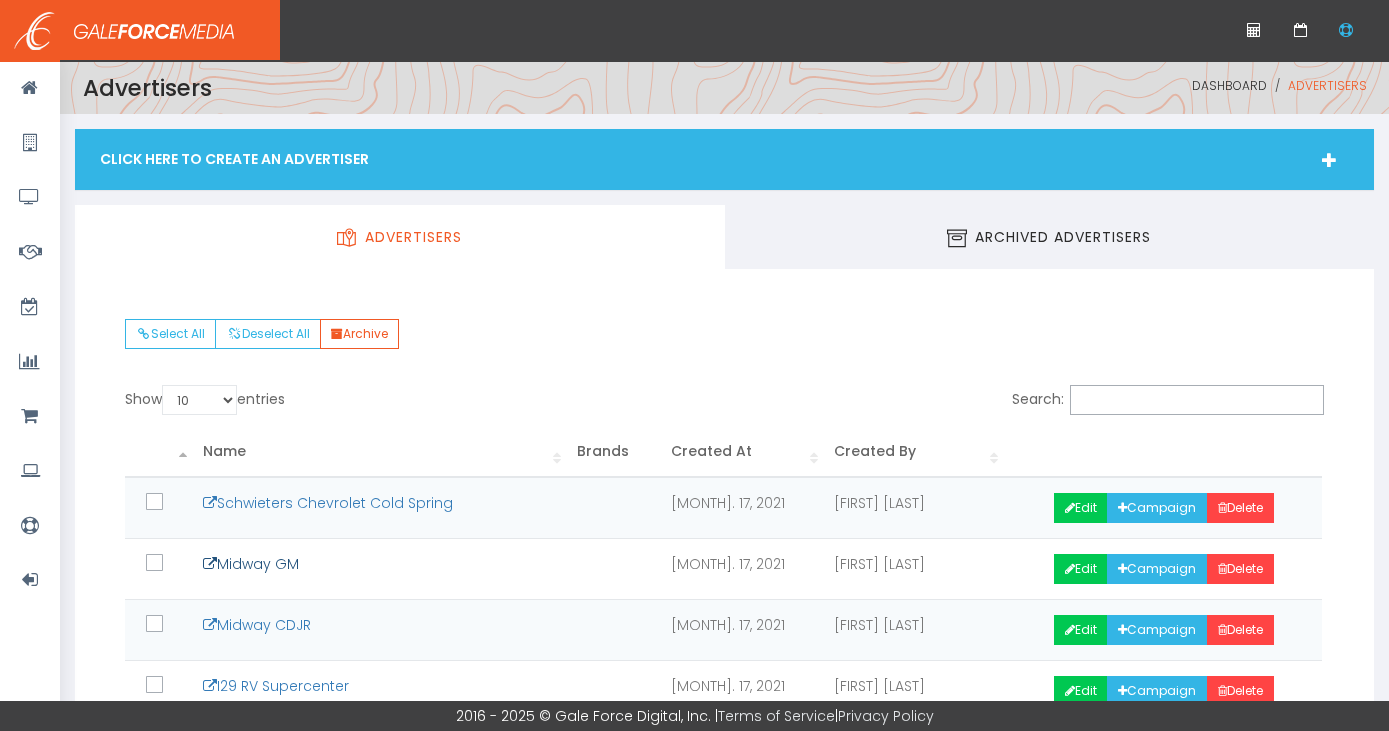 click on "Midway GM" at bounding box center (251, 564) 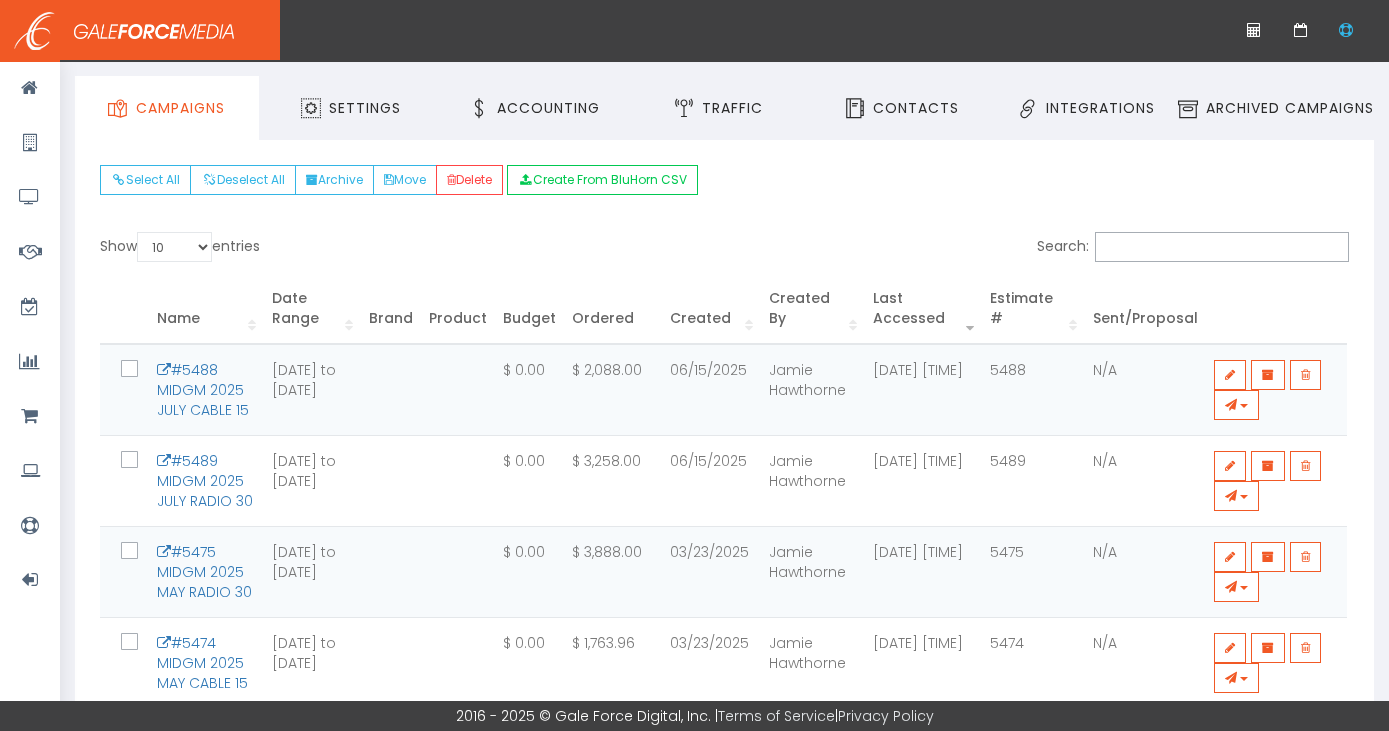scroll, scrollTop: 136, scrollLeft: 0, axis: vertical 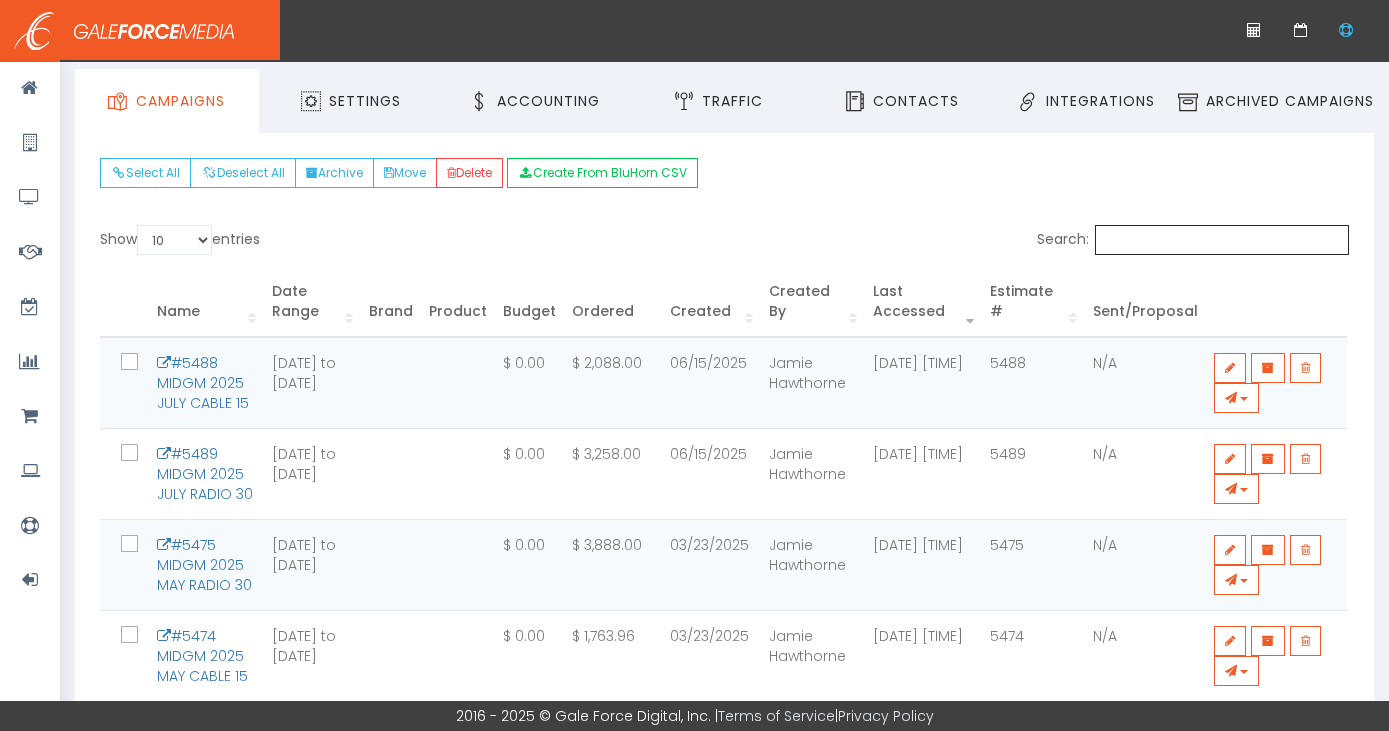 click on "Search:" at bounding box center (1222, 240) 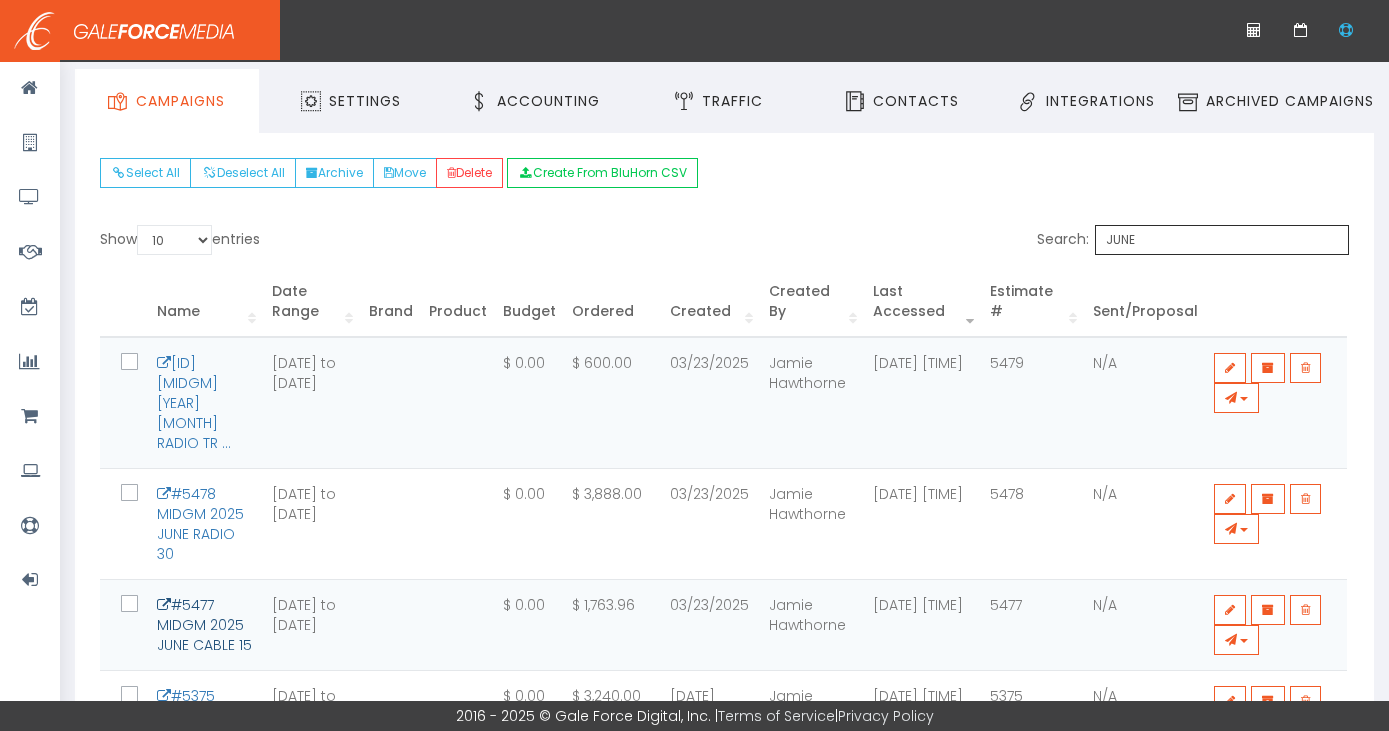 type on "JUNE" 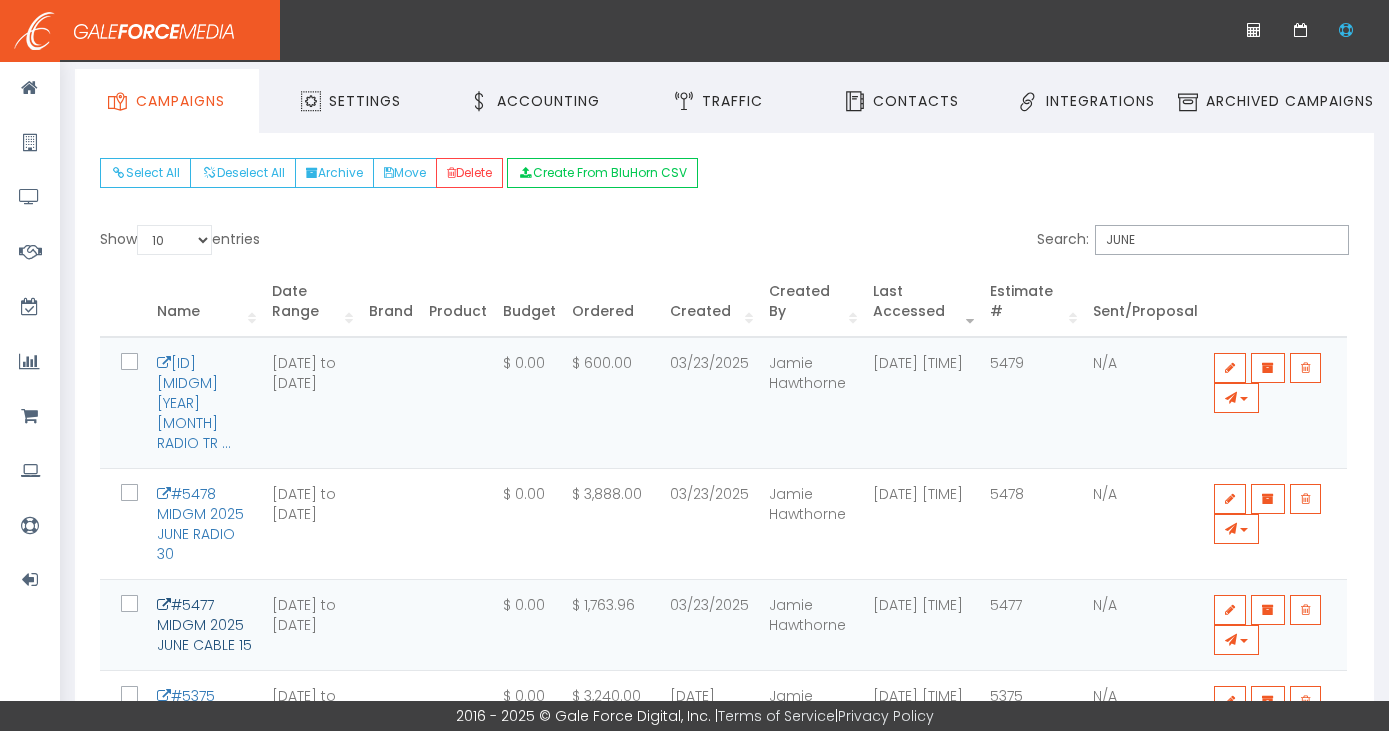 click on "#5477 MIDGM 2025 JUNE CABLE 15" at bounding box center [204, 625] 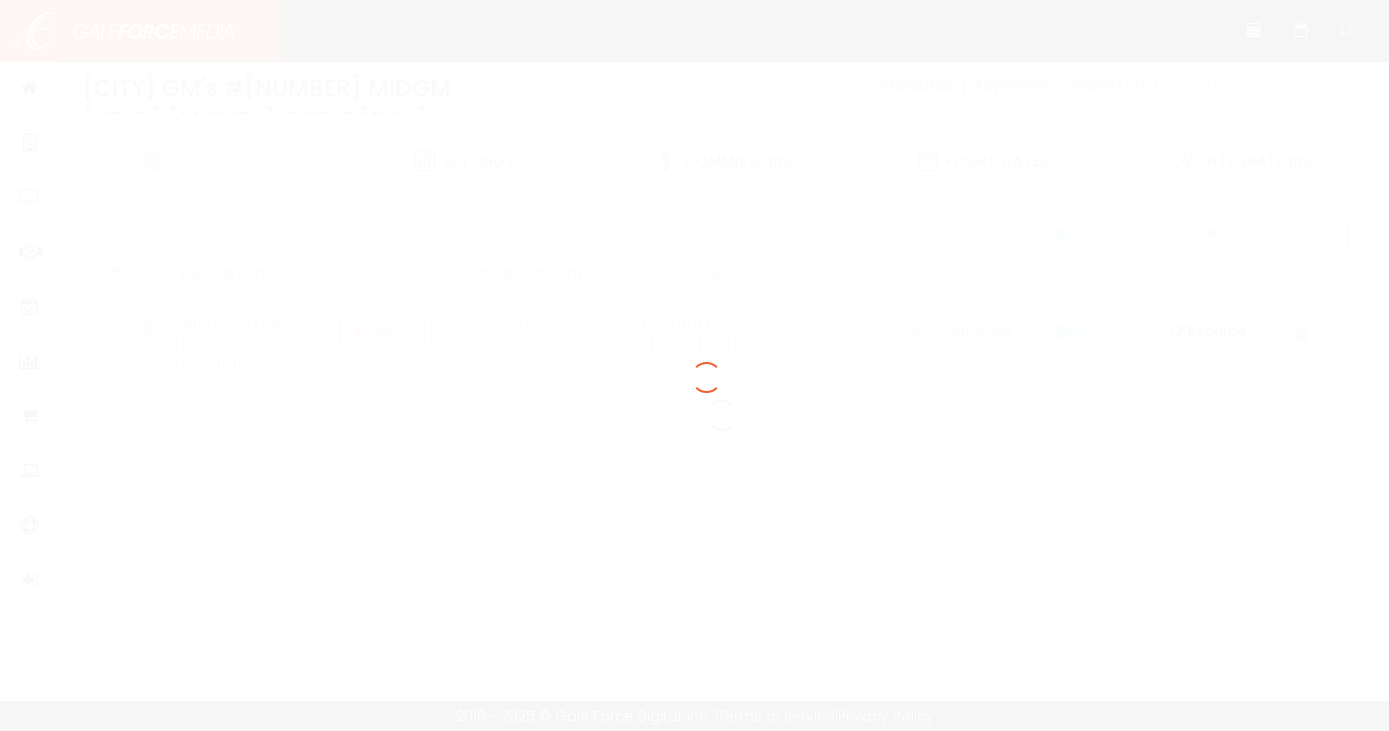 scroll, scrollTop: 0, scrollLeft: 0, axis: both 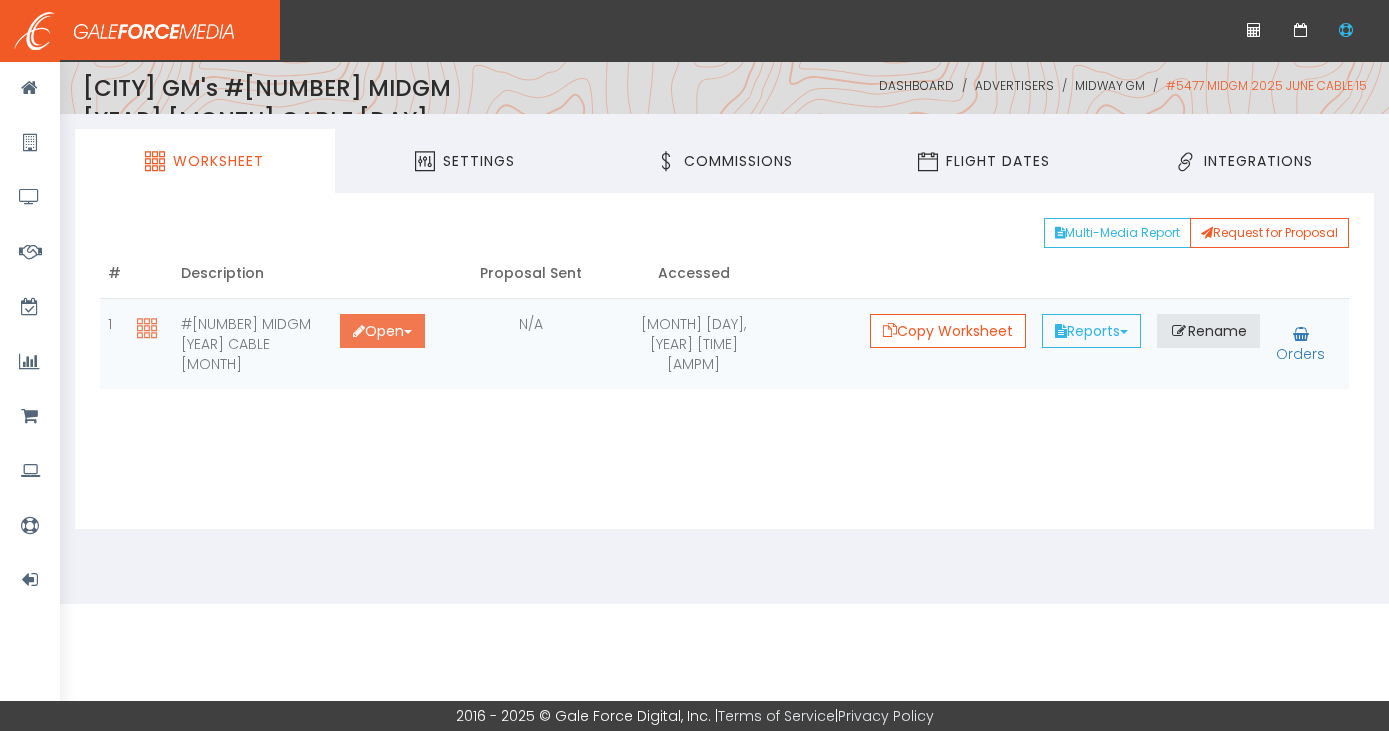 click on "Open
Toggle Dropdown" at bounding box center [382, 331] 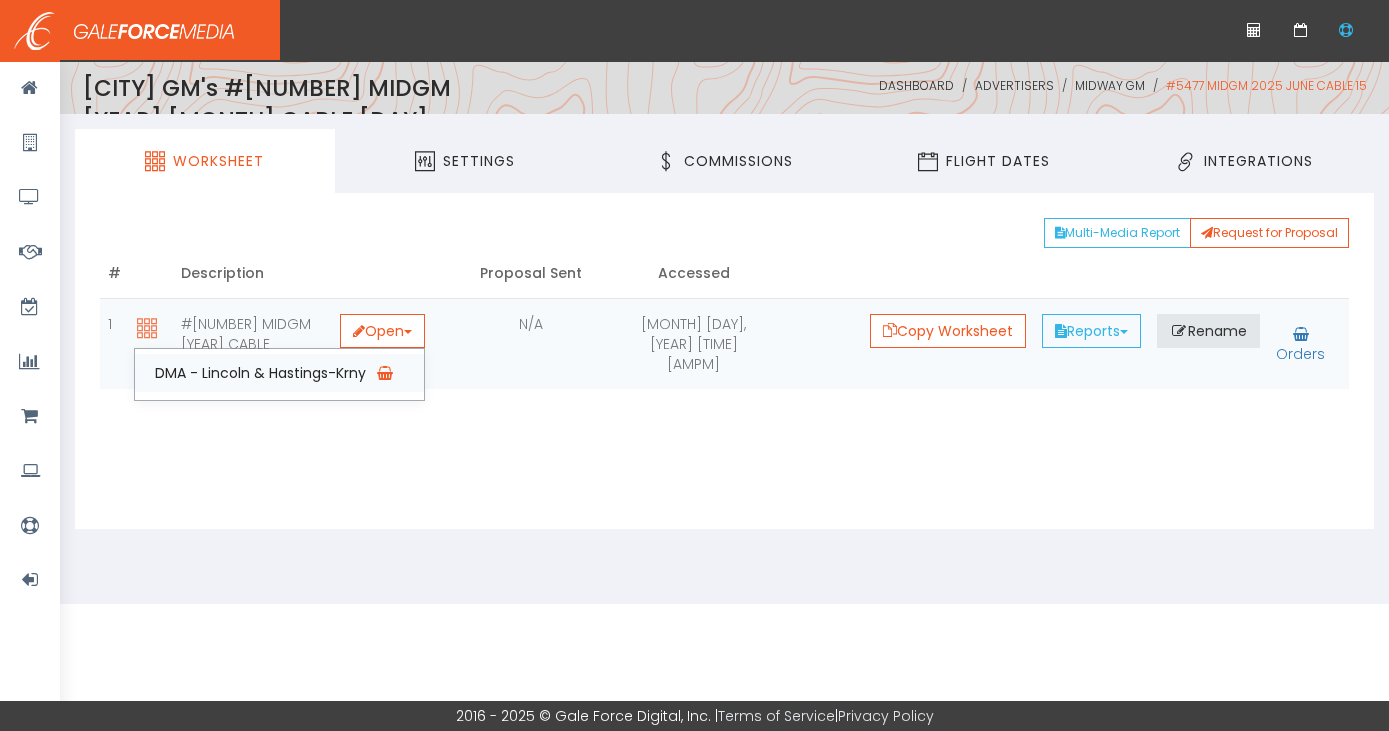 click on "DMA - Lincoln & Hastings-Krny" at bounding box center [279, 373] 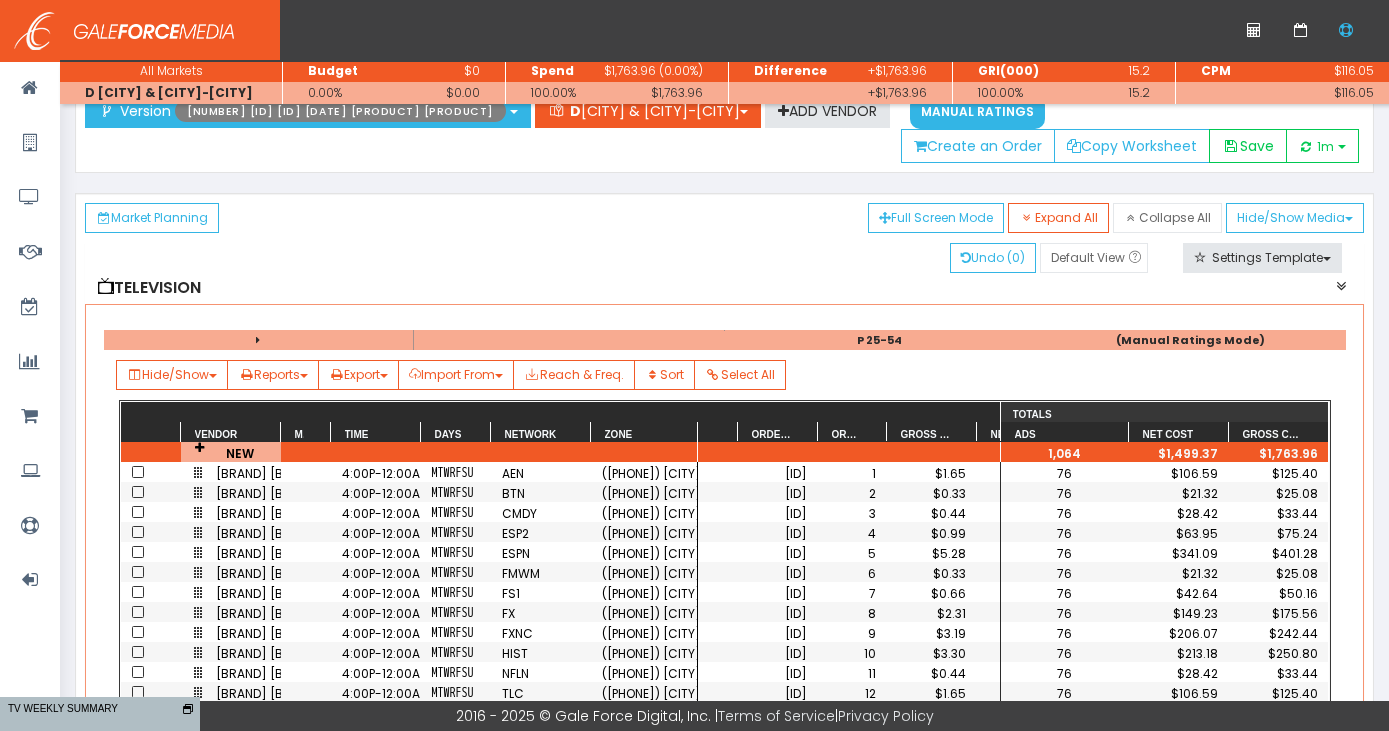 scroll, scrollTop: 0, scrollLeft: 0, axis: both 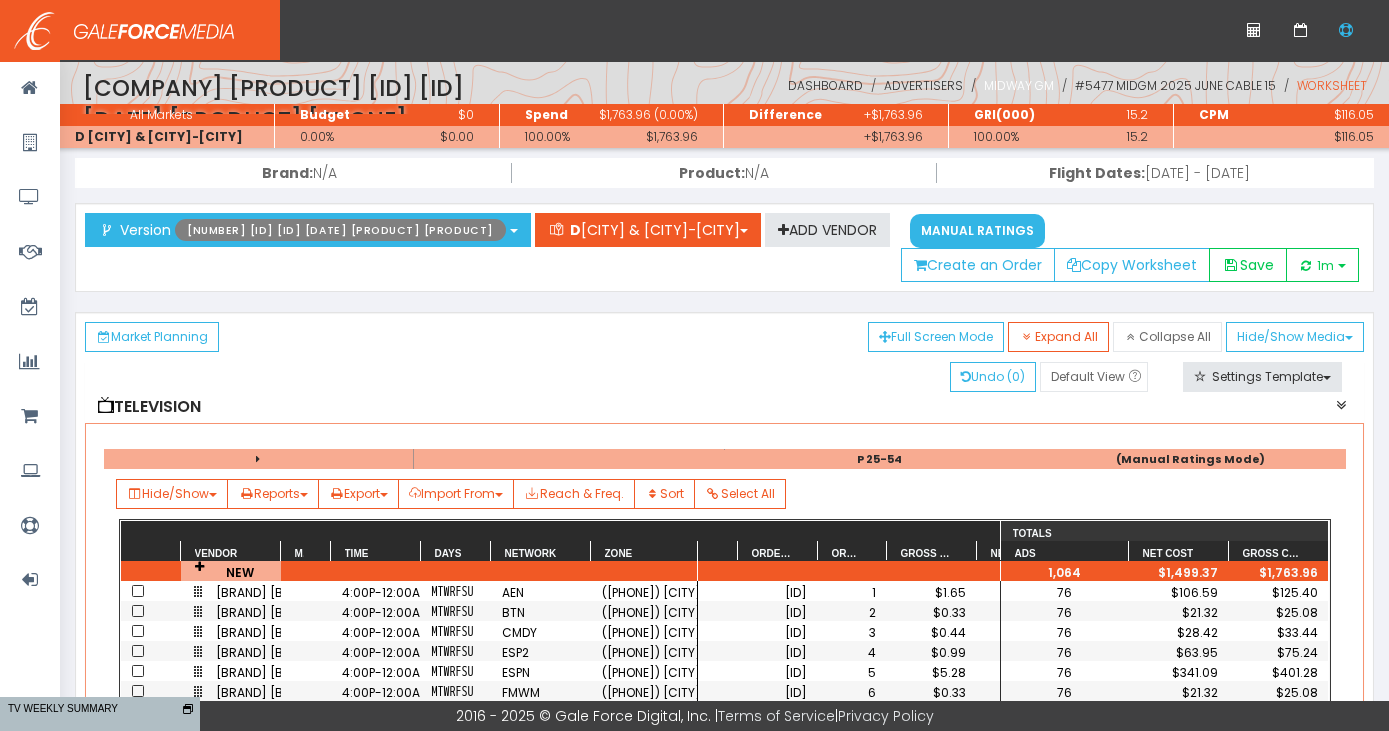 click on "Midway GM" at bounding box center [1019, 85] 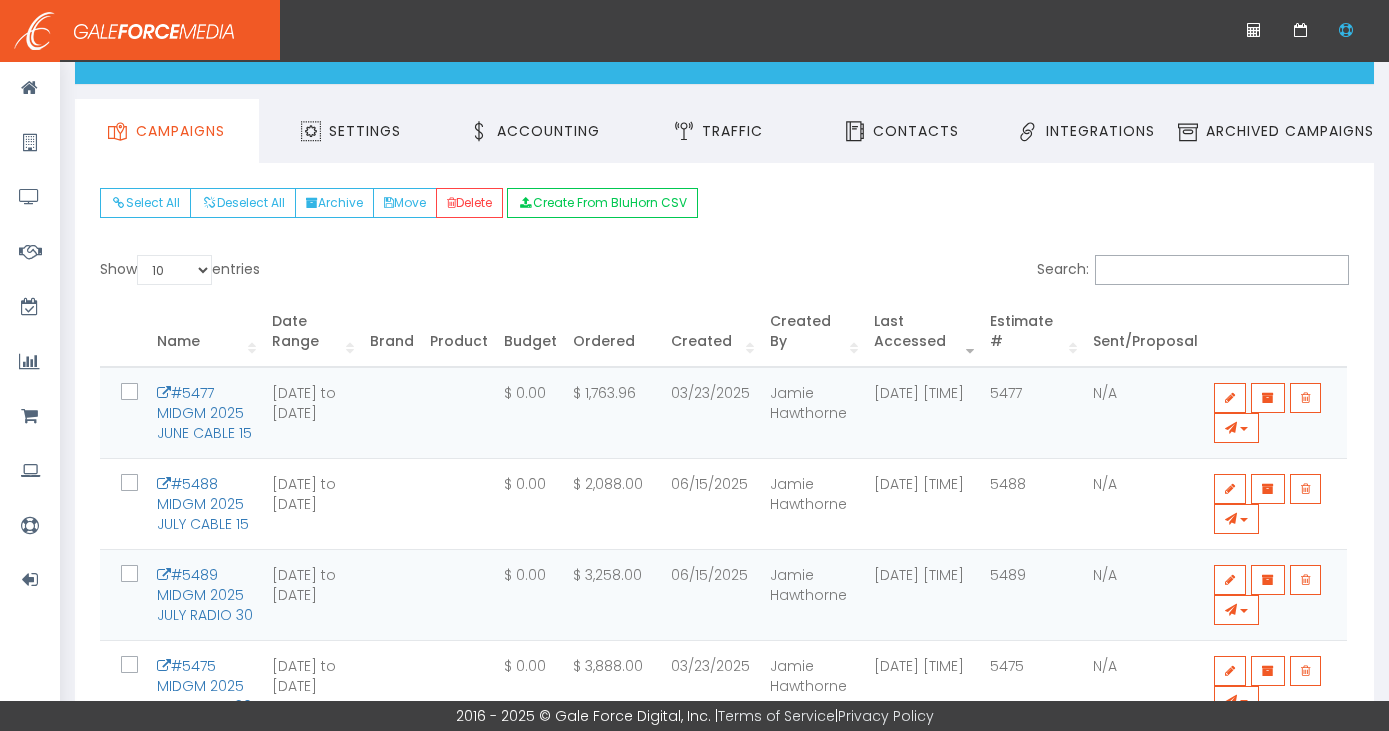 scroll, scrollTop: 127, scrollLeft: 0, axis: vertical 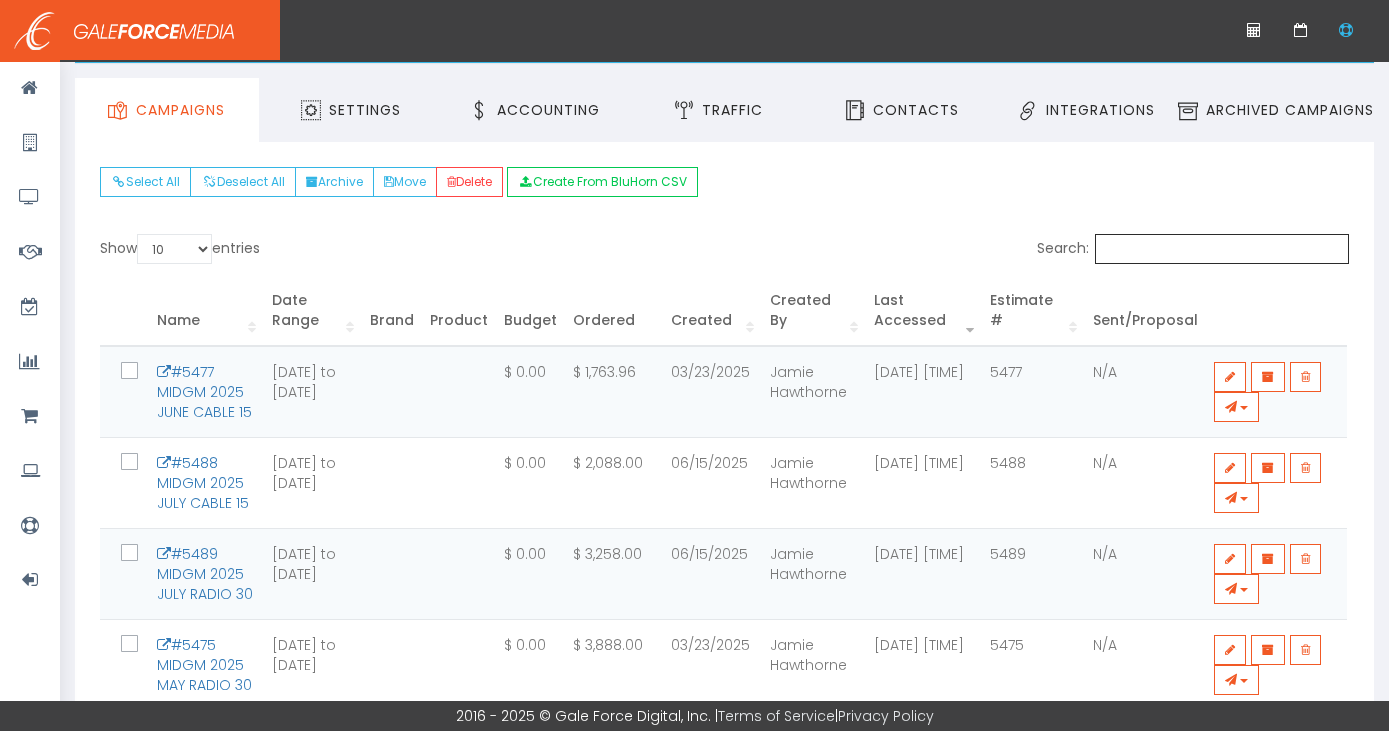 click on "Search:" at bounding box center (1222, 249) 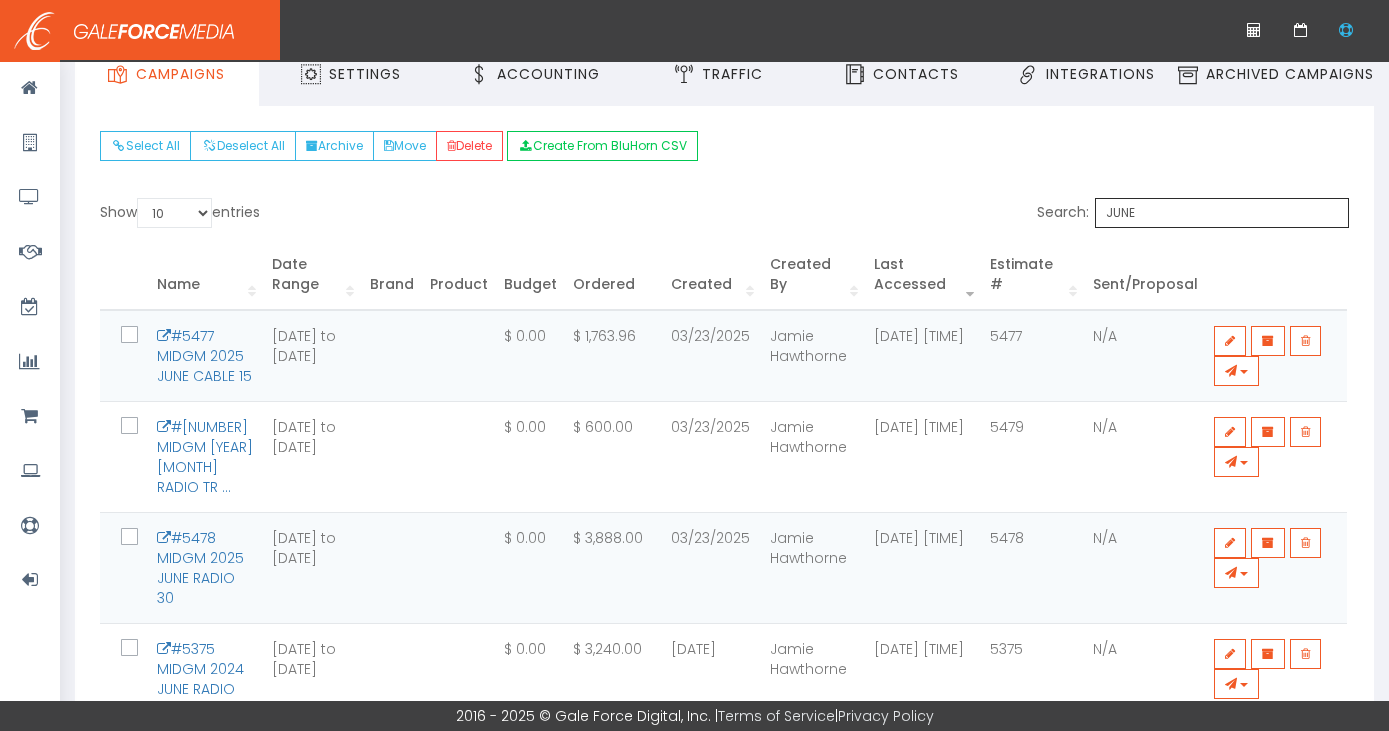 scroll, scrollTop: 169, scrollLeft: 0, axis: vertical 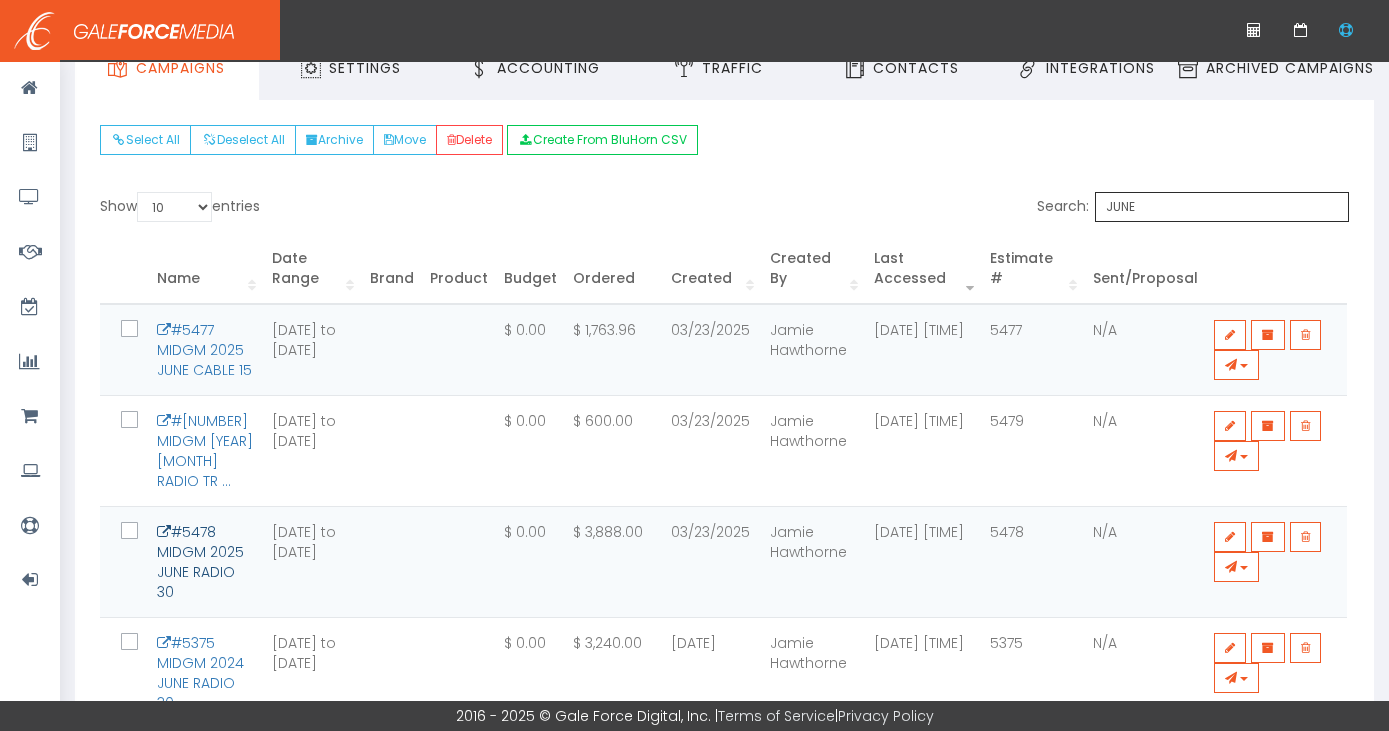 type on "JUNE" 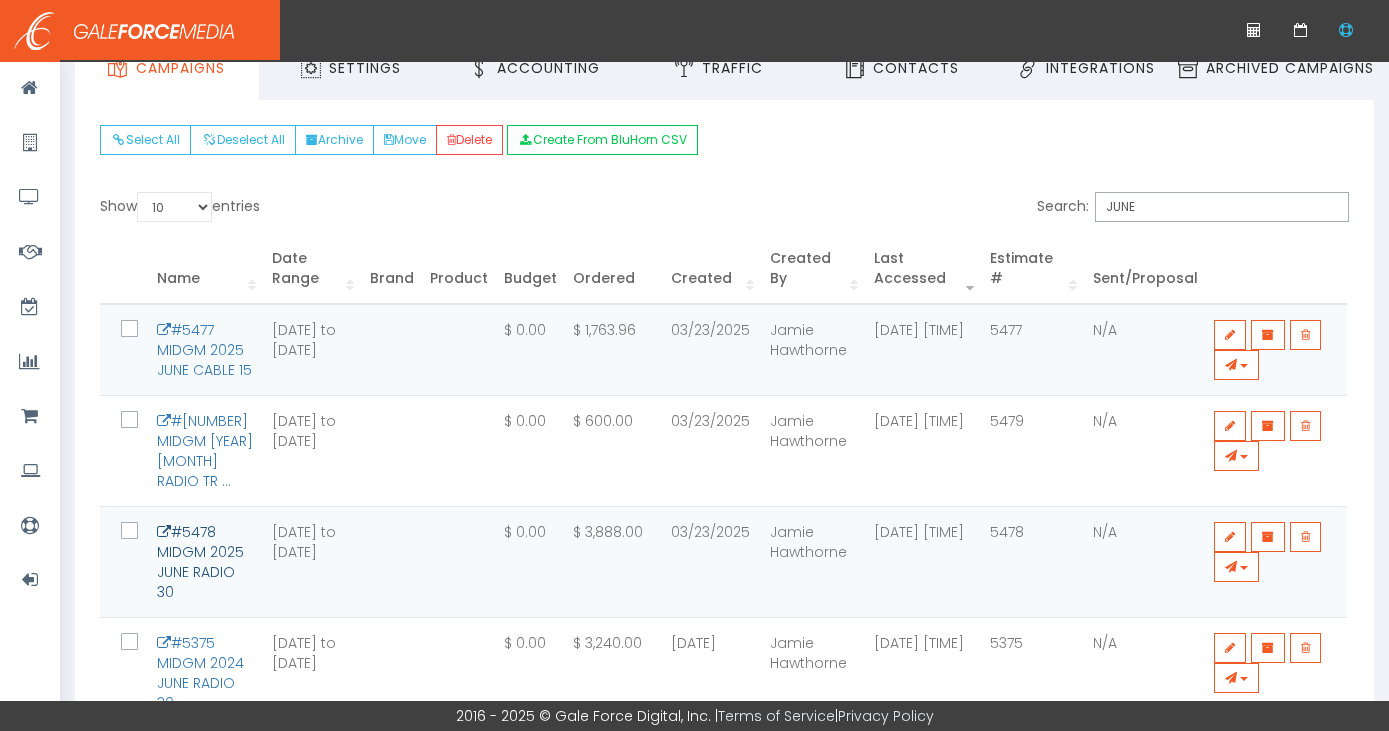 click on "#5478 MIDGM 2025 JUNE RADIO 30" at bounding box center [200, 562] 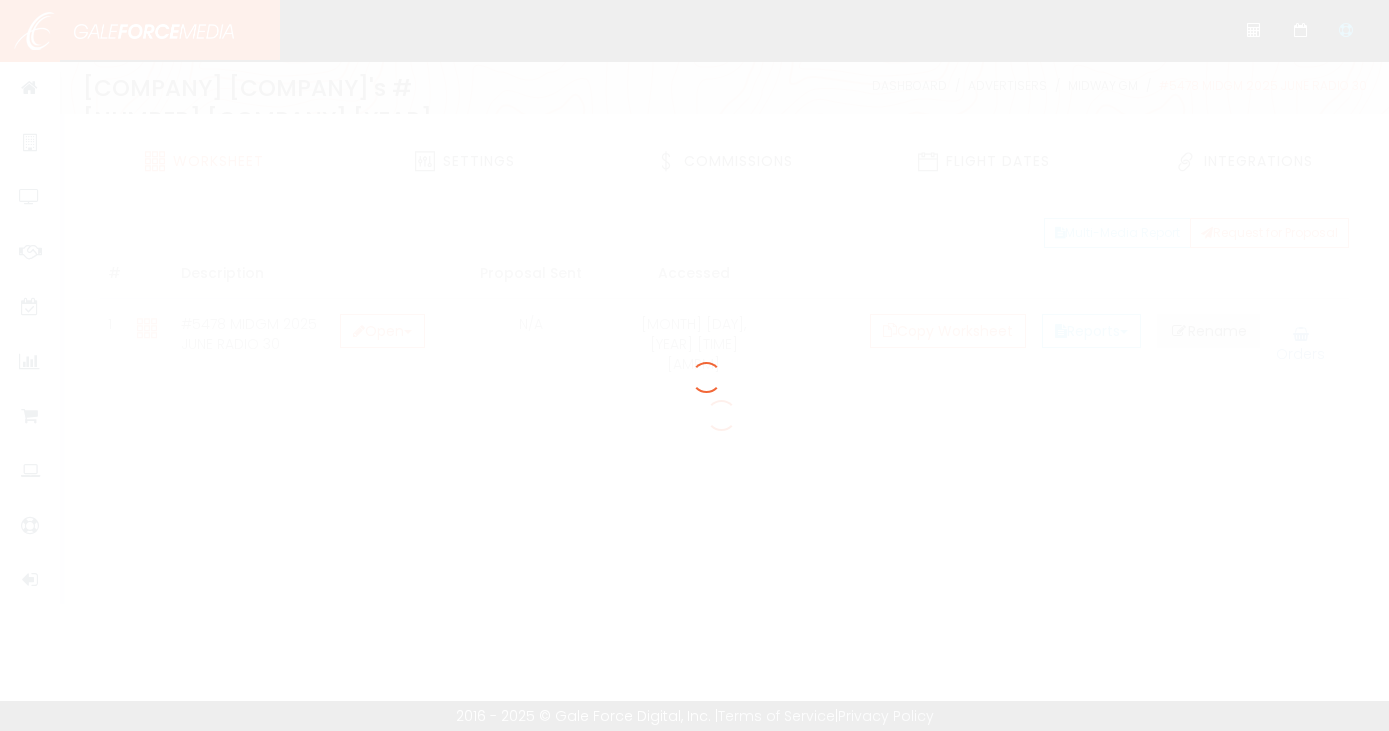 scroll, scrollTop: 0, scrollLeft: 0, axis: both 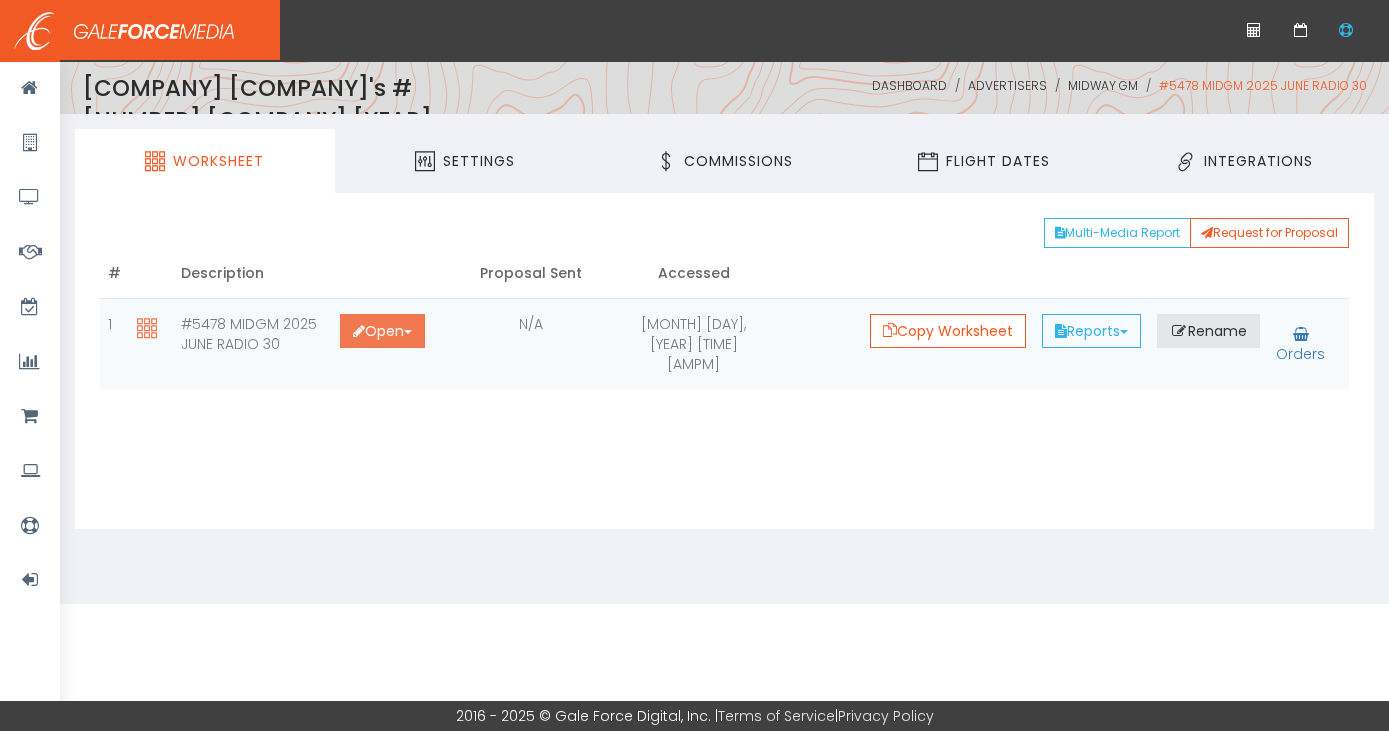 click at bounding box center [359, 331] 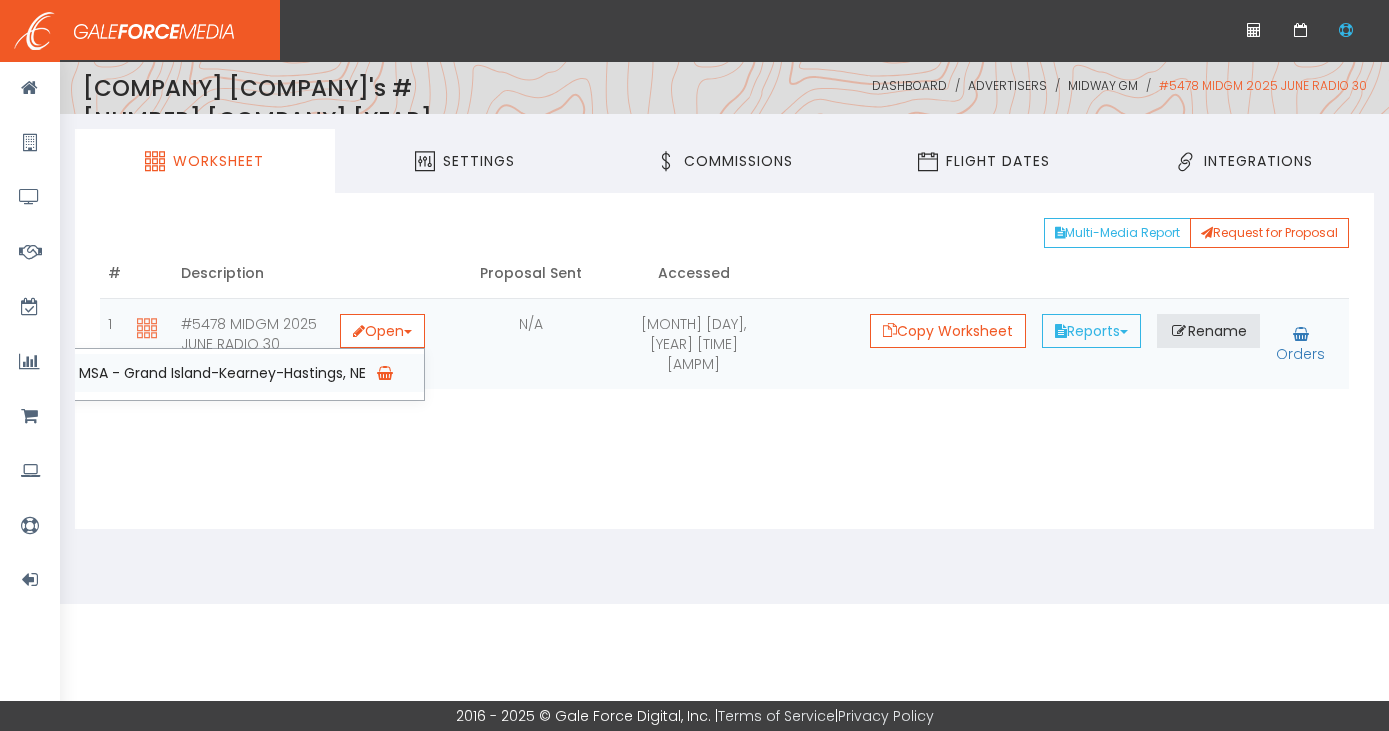 click on "MSA - Grand Island-Kearney-Hastings, NE" at bounding box center (241, 373) 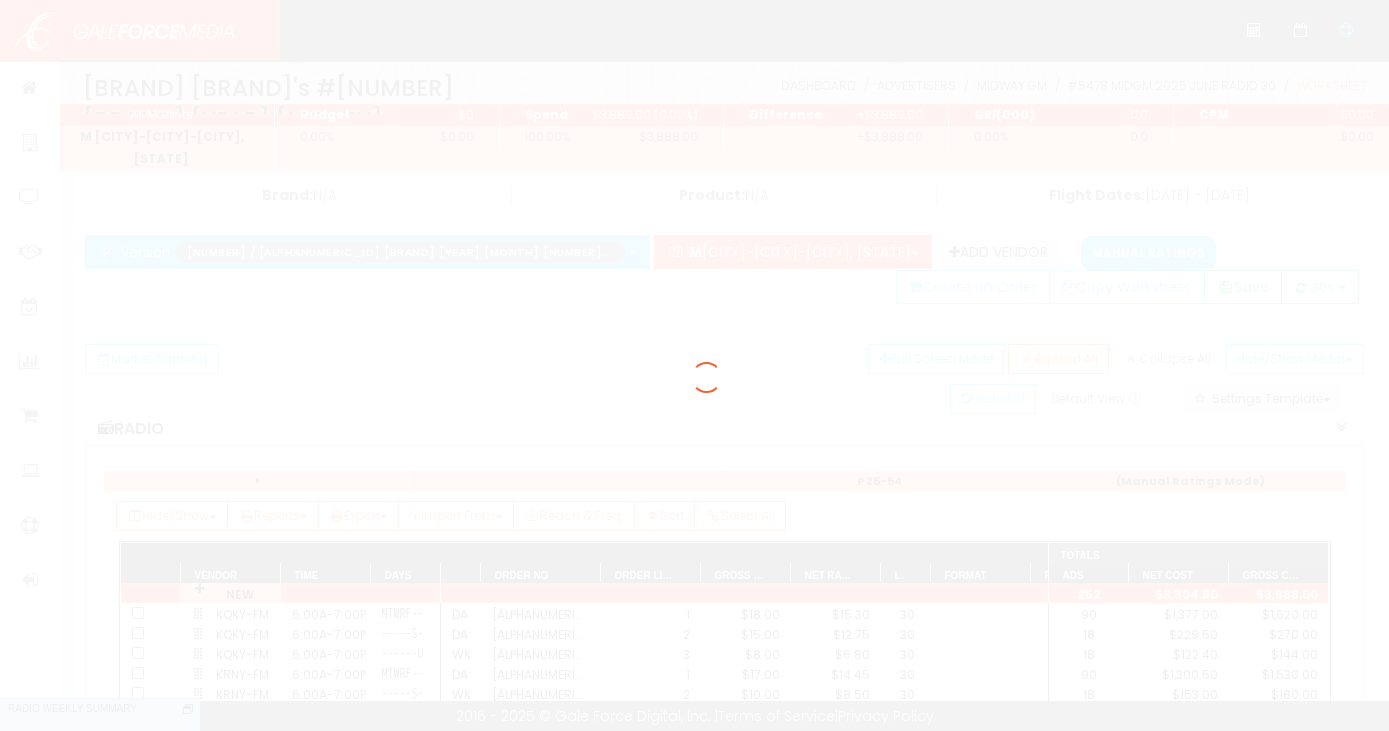 scroll, scrollTop: 0, scrollLeft: 0, axis: both 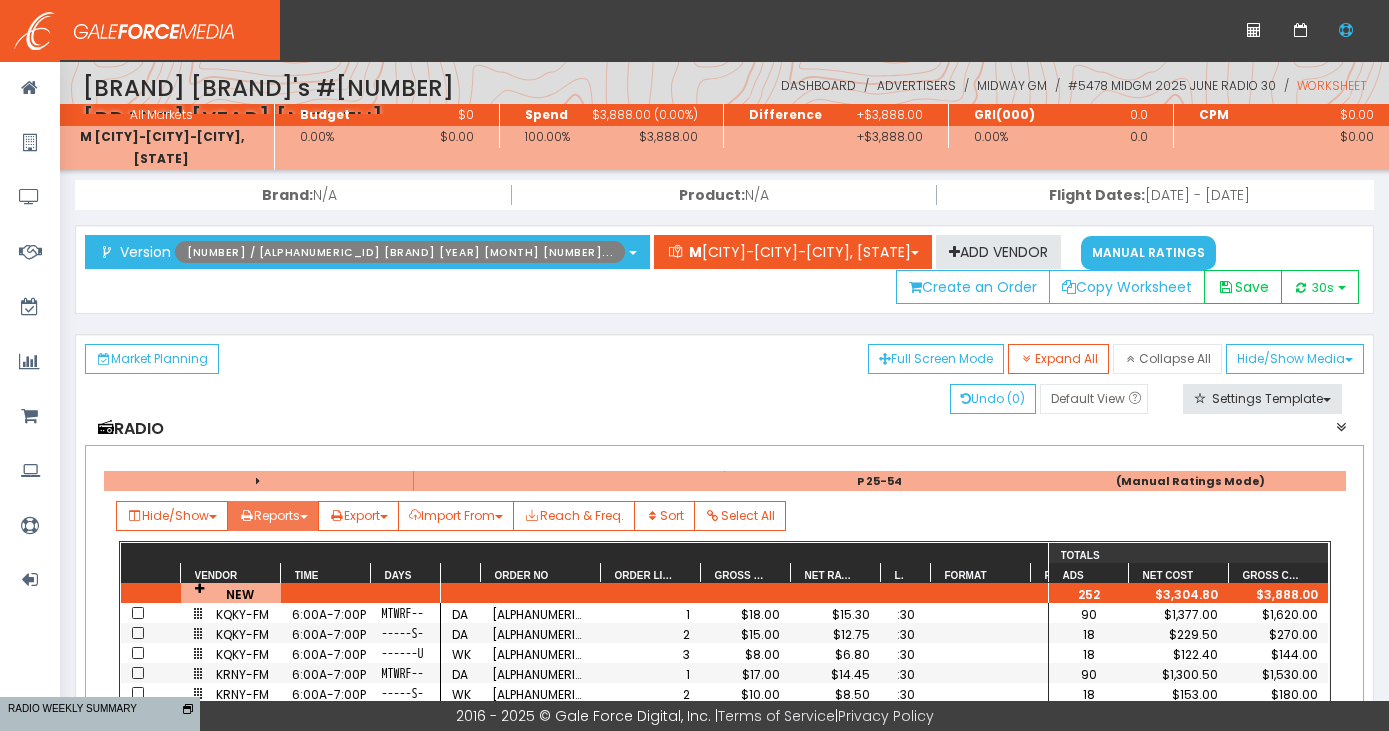 click at bounding box center (213, 517) 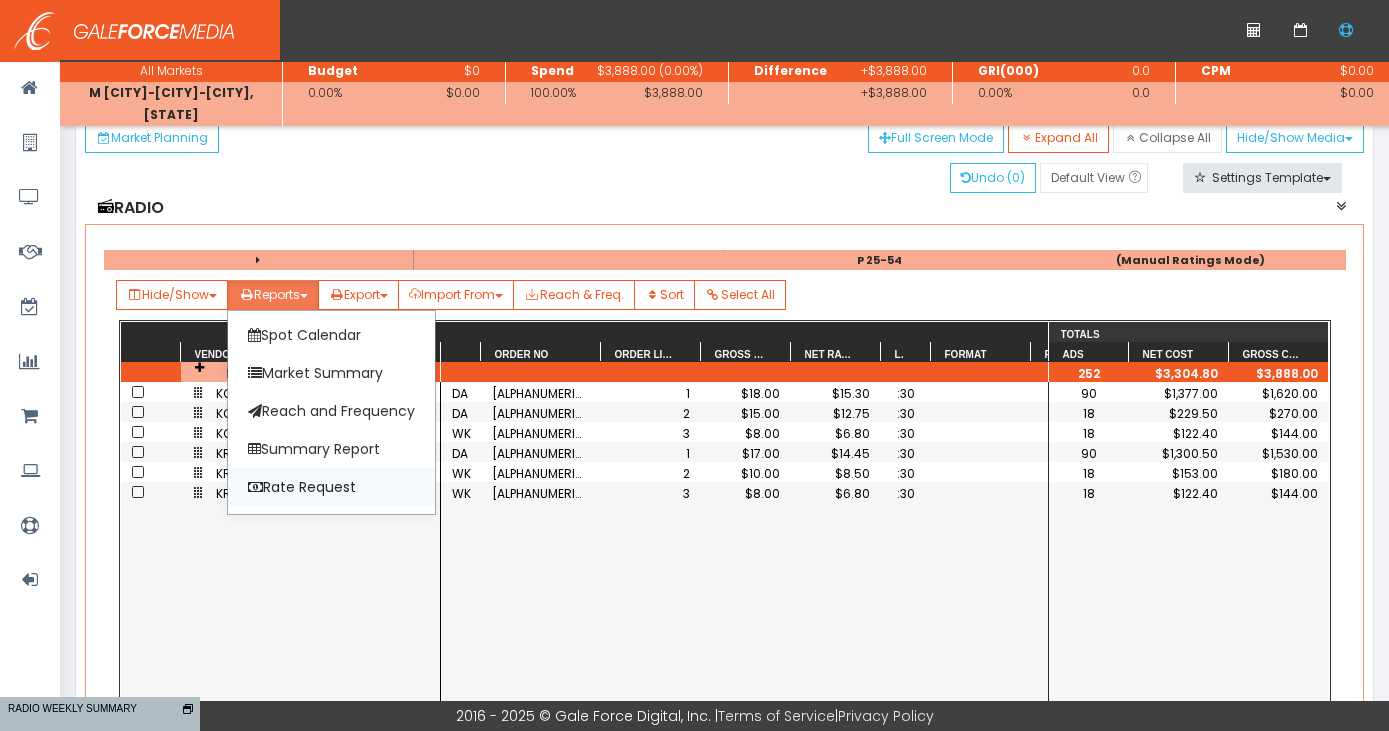 scroll, scrollTop: 173, scrollLeft: 0, axis: vertical 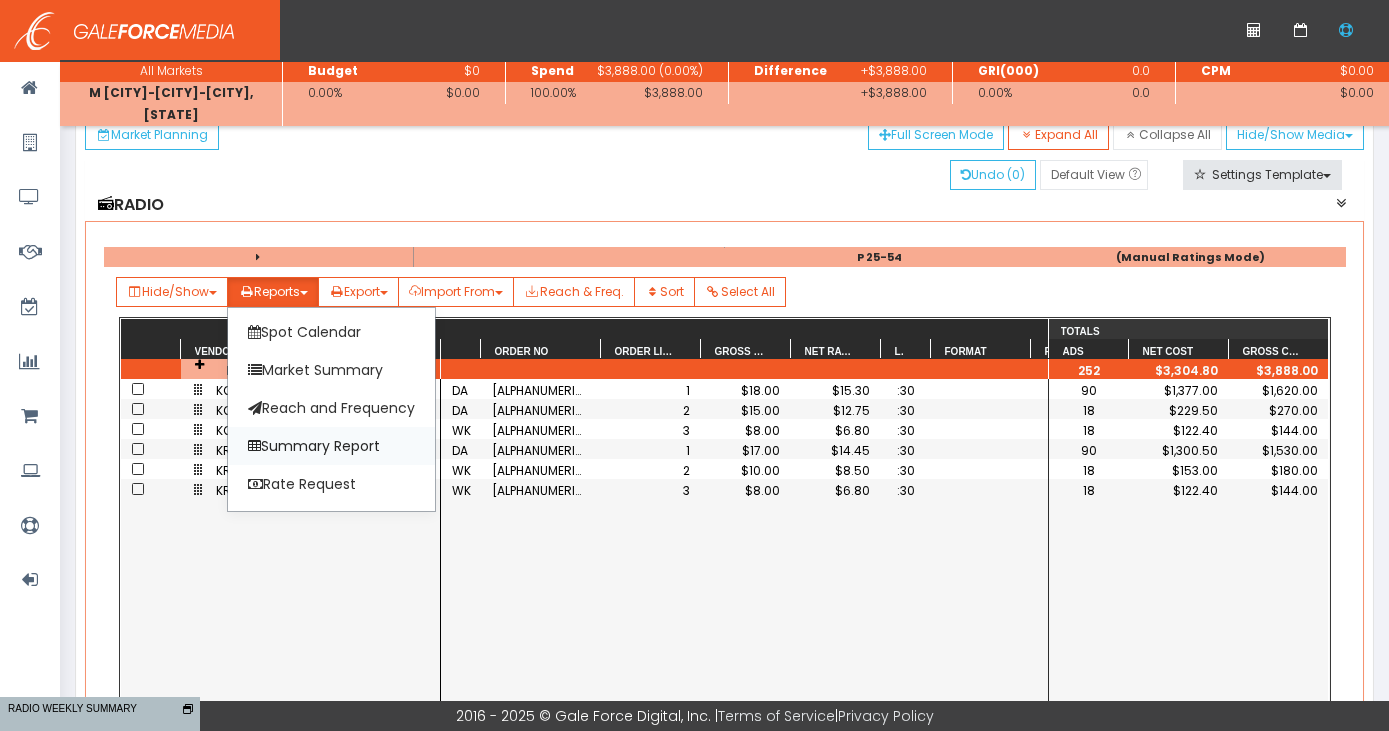 click on "Summary Report" at bounding box center [331, 446] 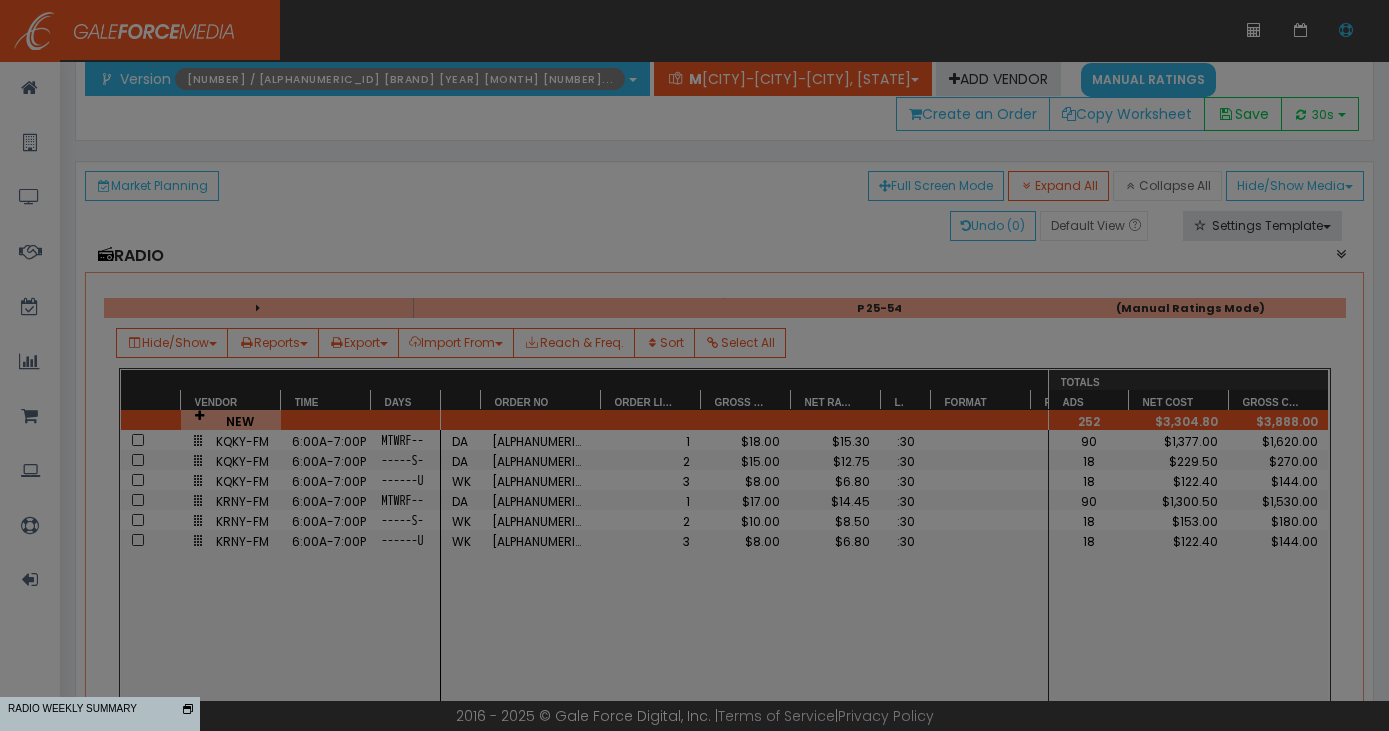 scroll, scrollTop: 0, scrollLeft: 0, axis: both 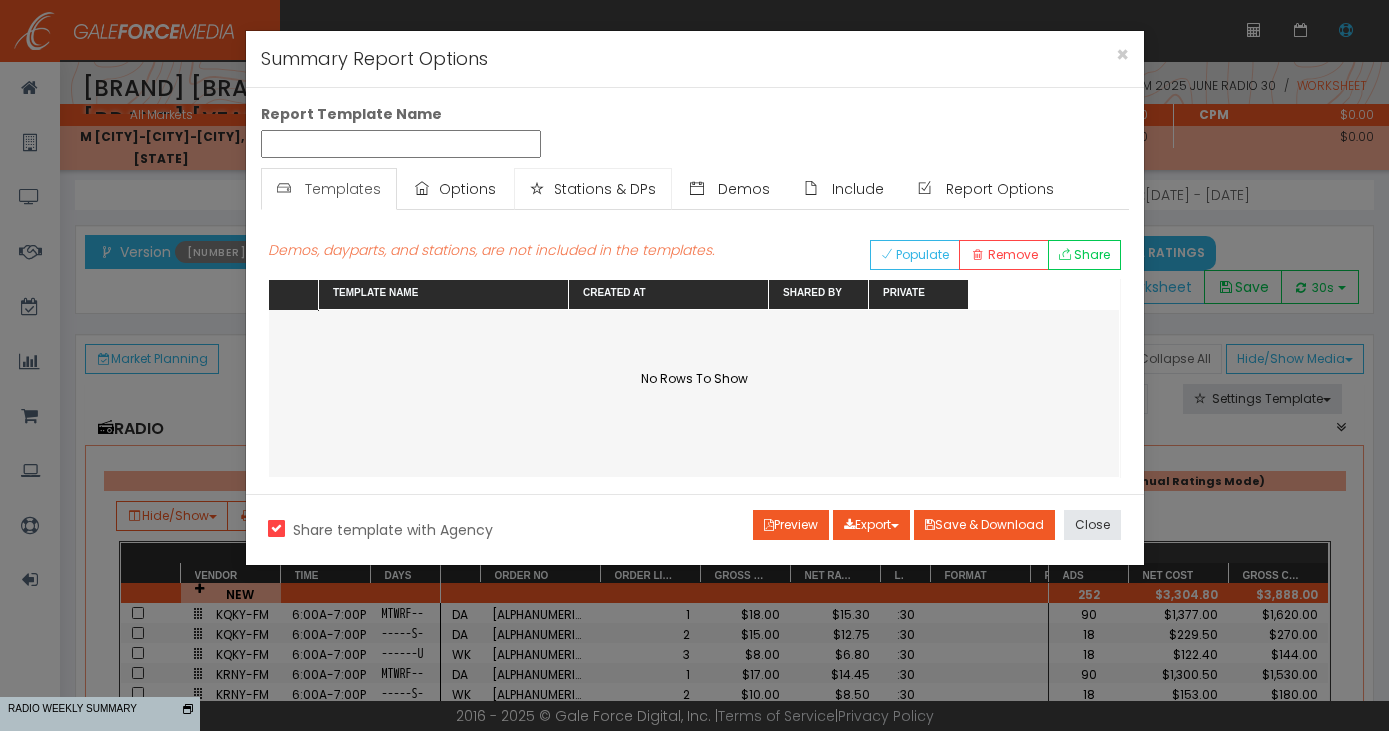 click on "Stations & DPs" at bounding box center (593, 189) 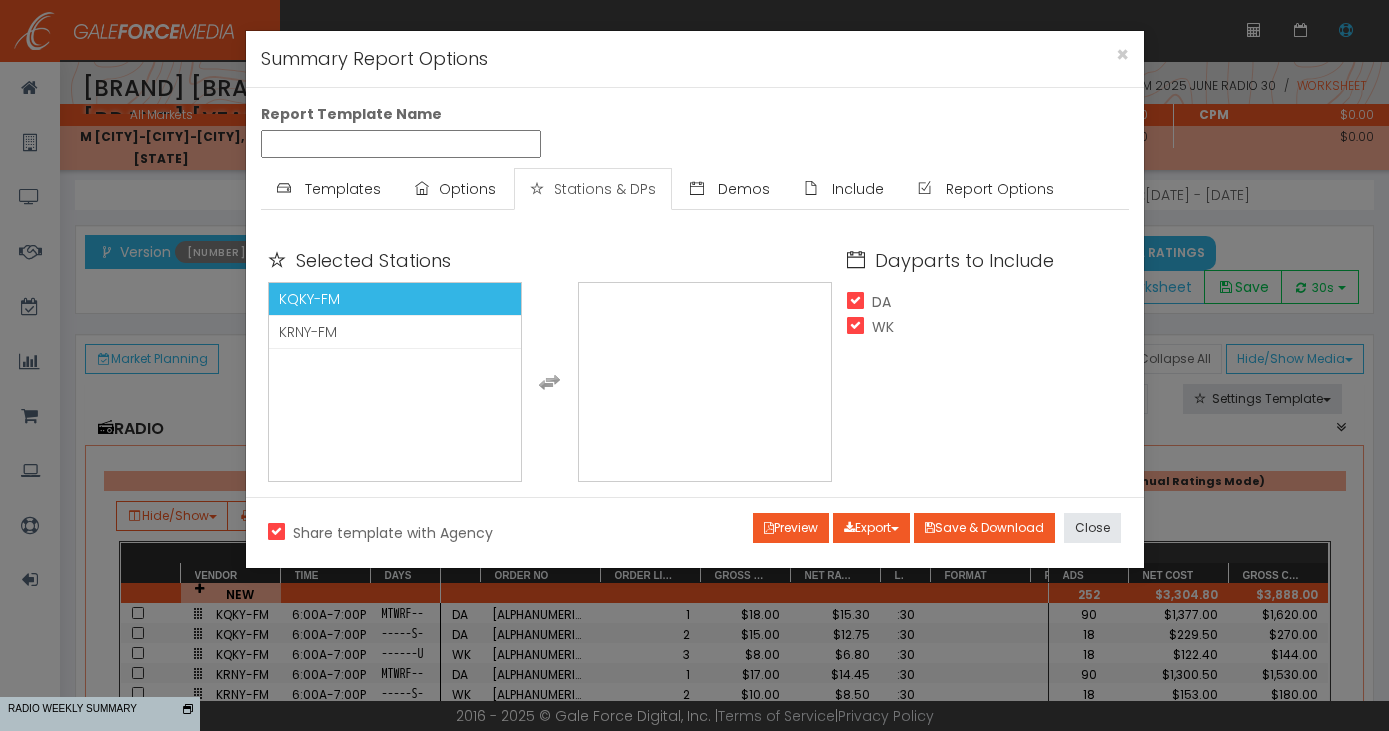 click on "KQKY-FM" at bounding box center [395, 299] 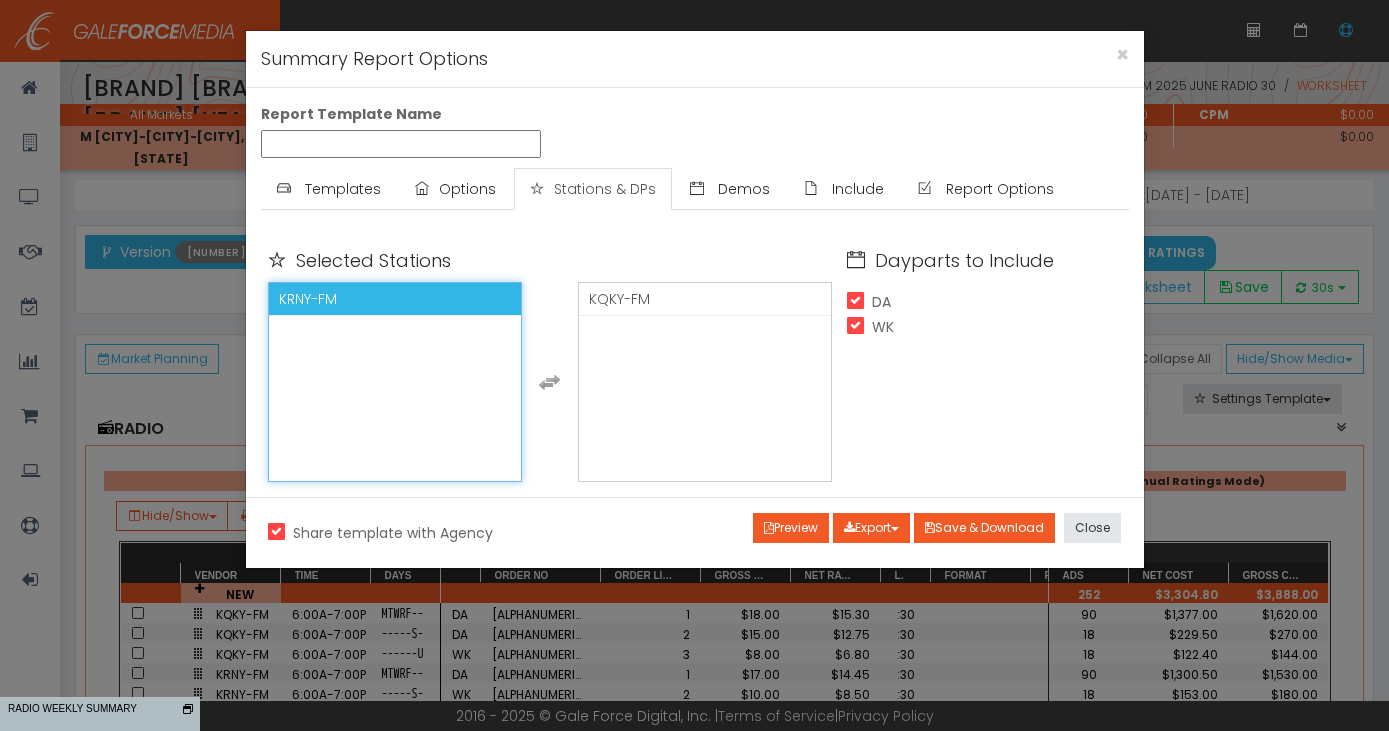 click on "KRNY-FM" at bounding box center (395, 299) 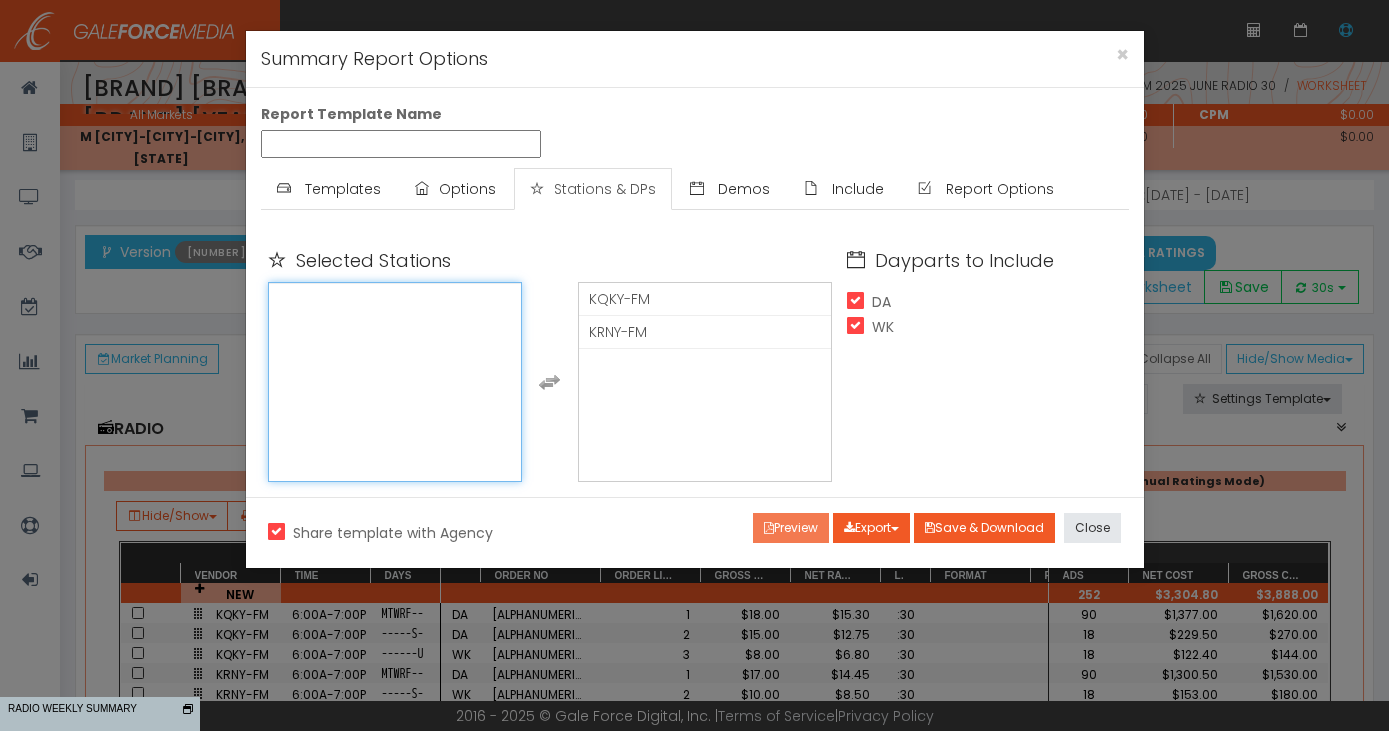 click on "Preview" at bounding box center [791, 528] 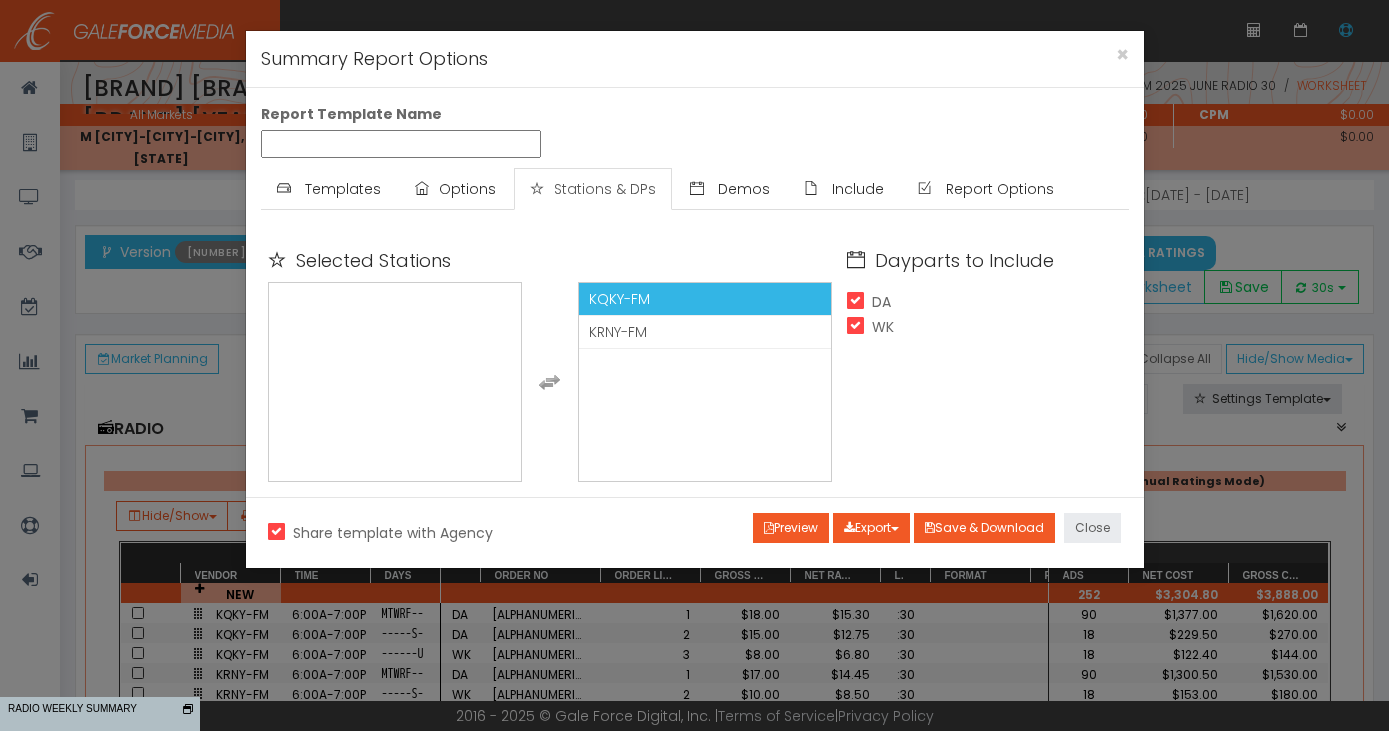 click on "Close" at bounding box center [1092, 528] 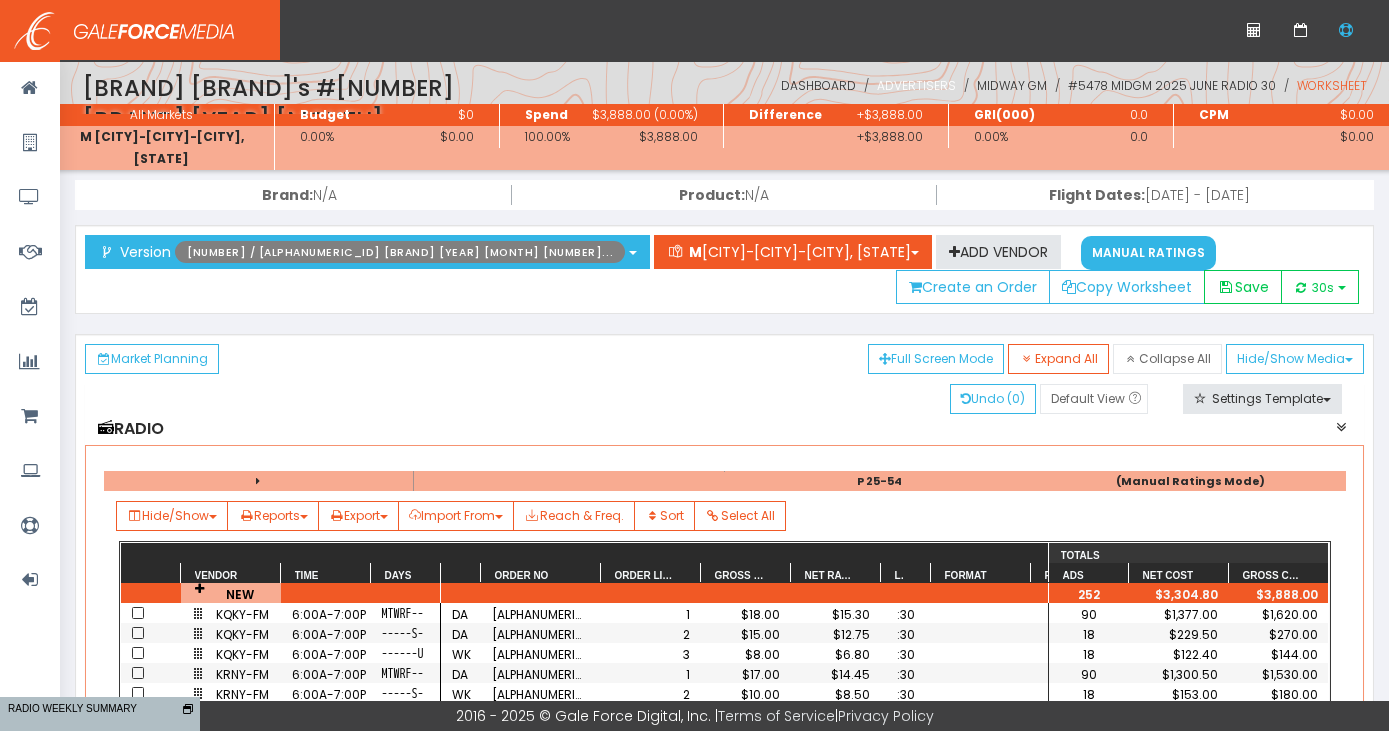click on "Advertisers" at bounding box center [916, 85] 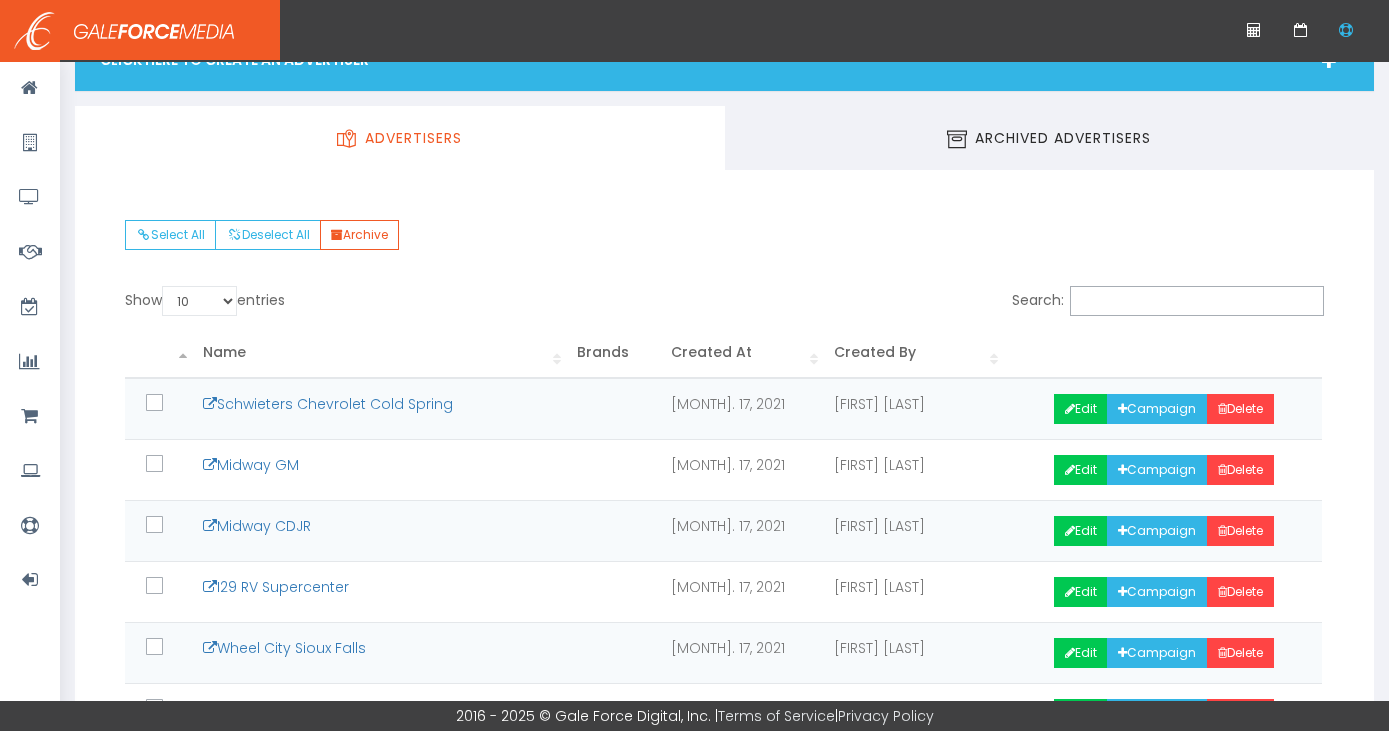 scroll, scrollTop: 110, scrollLeft: 0, axis: vertical 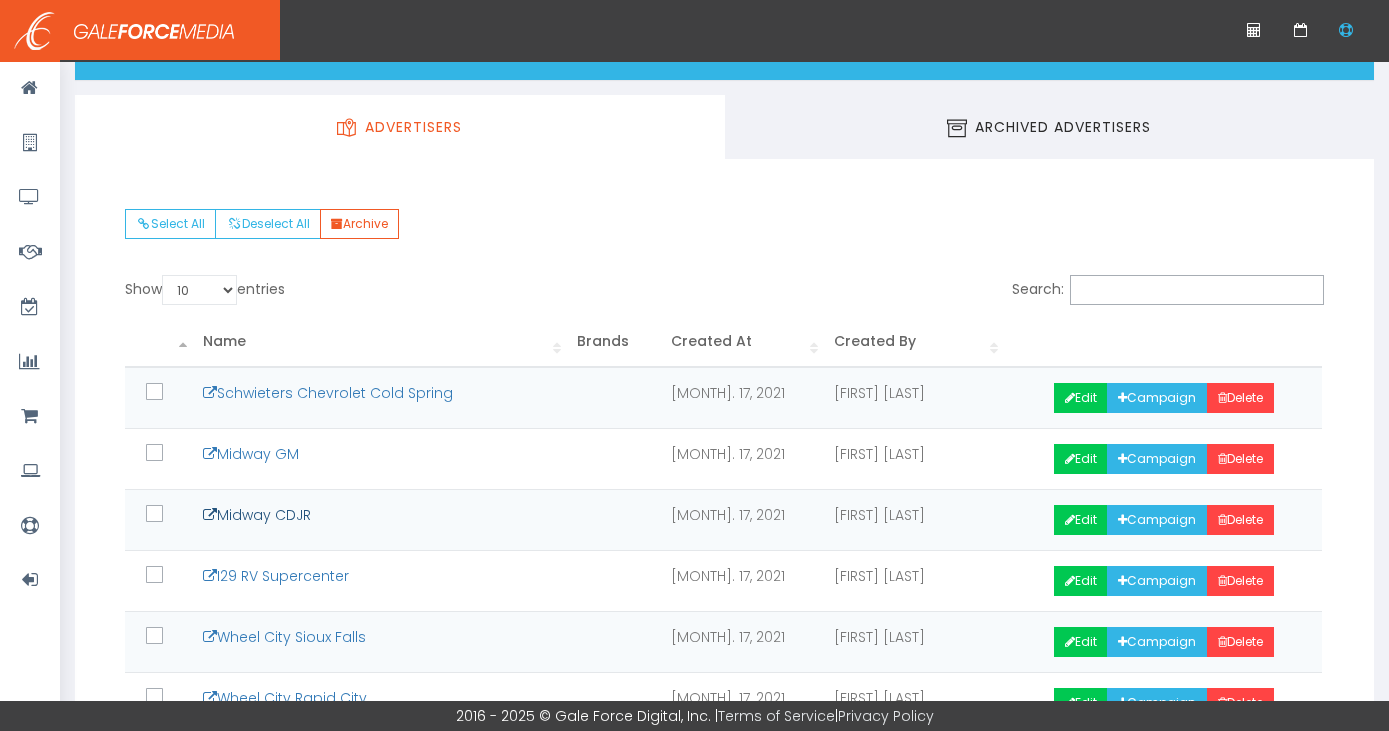 click on "Midway CDJR" at bounding box center [257, 515] 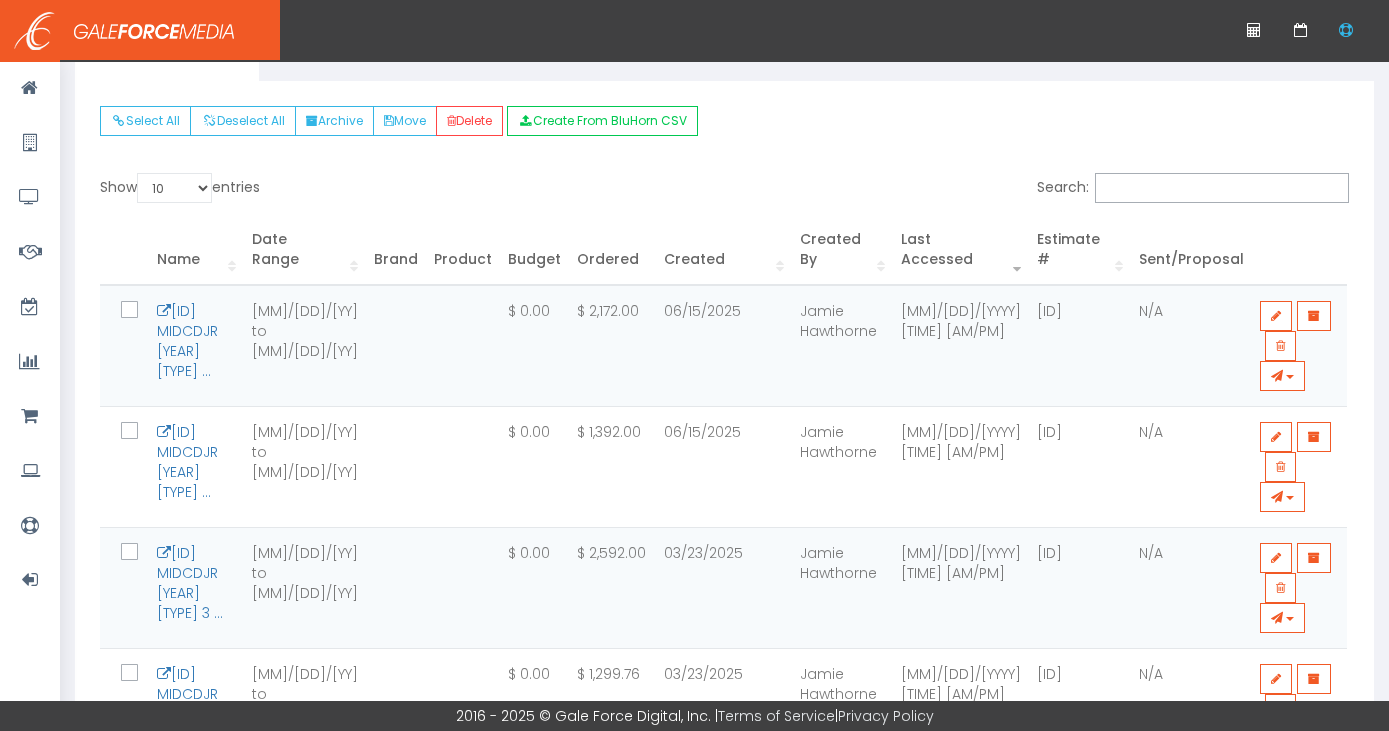 scroll, scrollTop: 190, scrollLeft: 0, axis: vertical 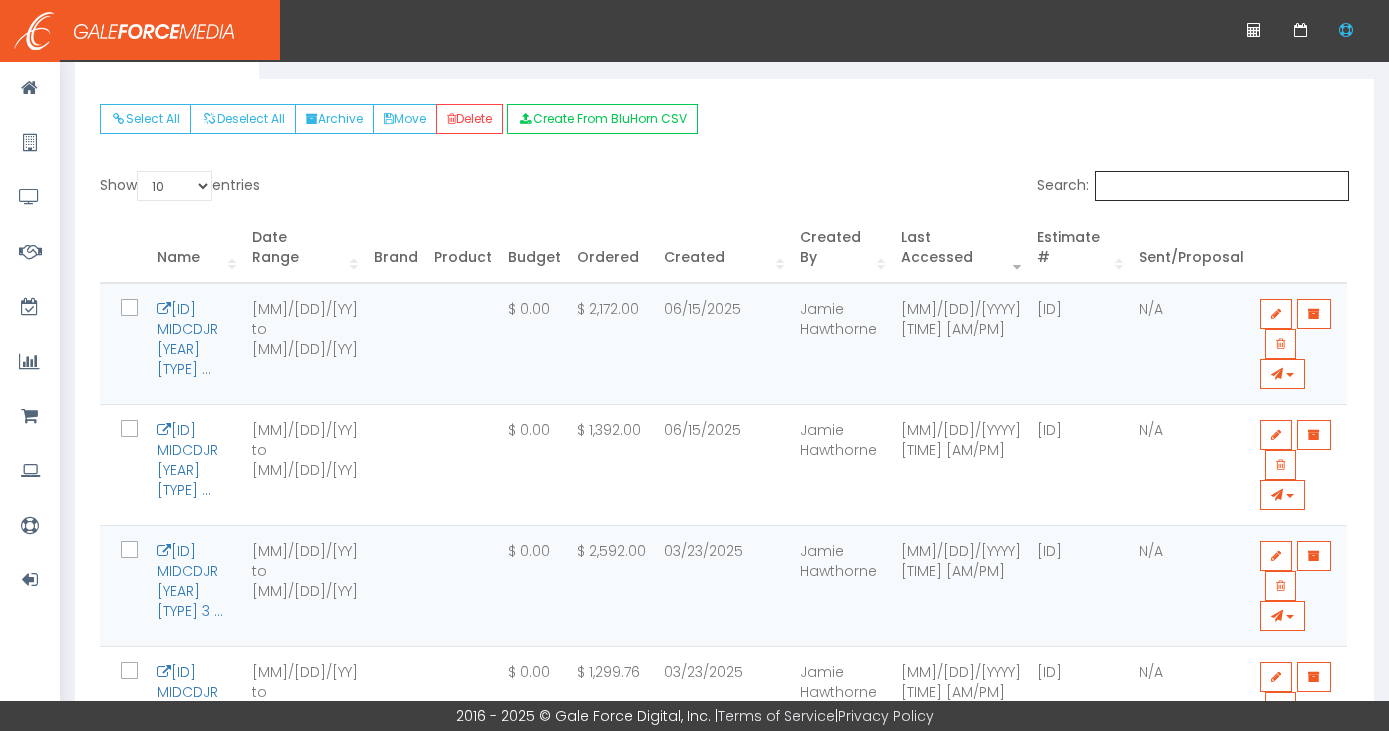 click on "Search:" at bounding box center (1222, 186) 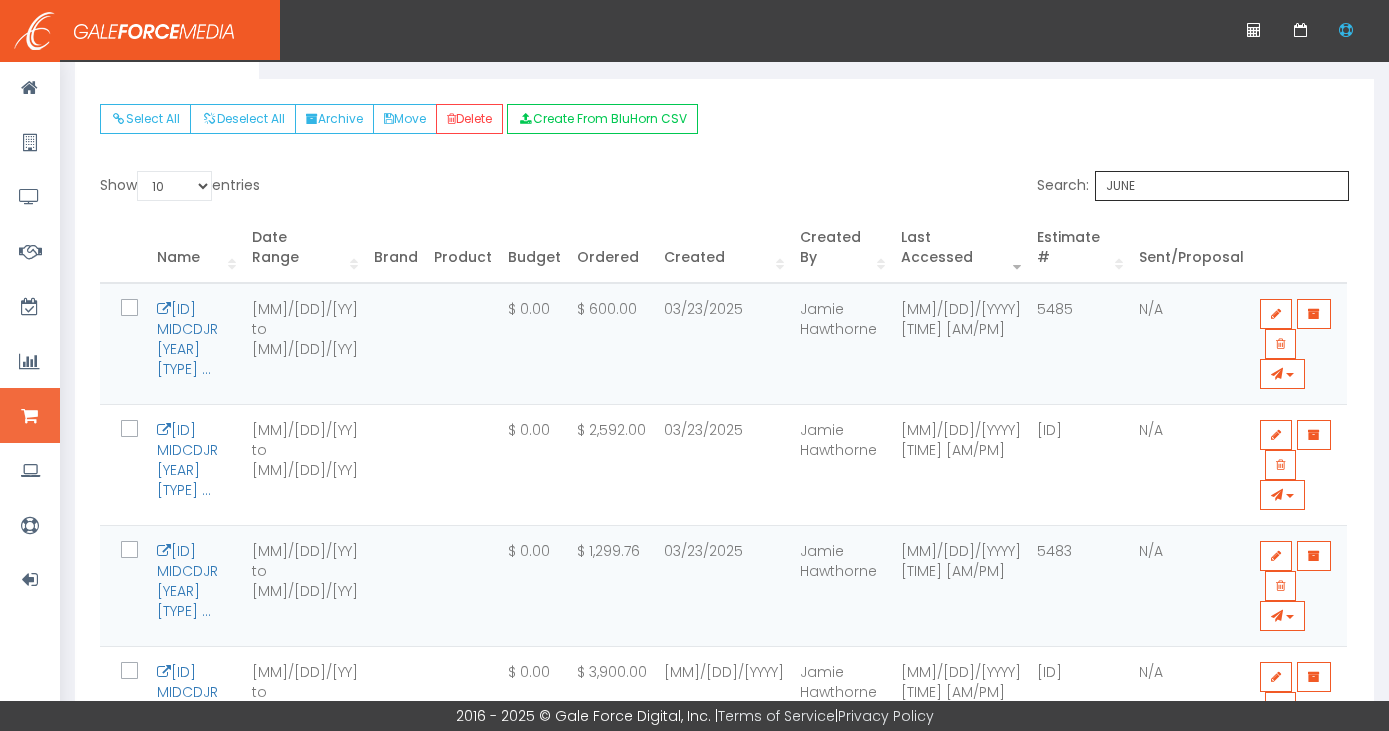 type on "JUNE" 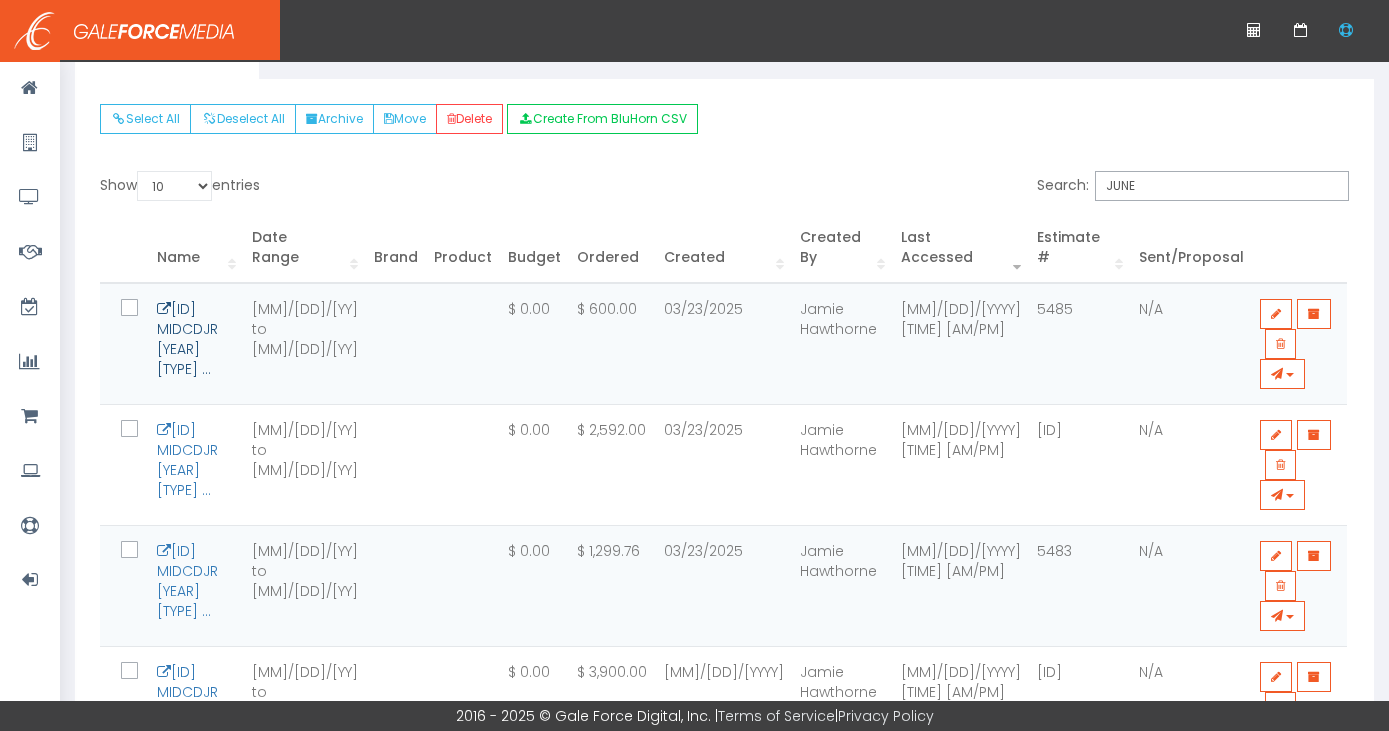 click on "#5485 MIDCDJR 2025 JUNE RADIO  ..." at bounding box center (187, 339) 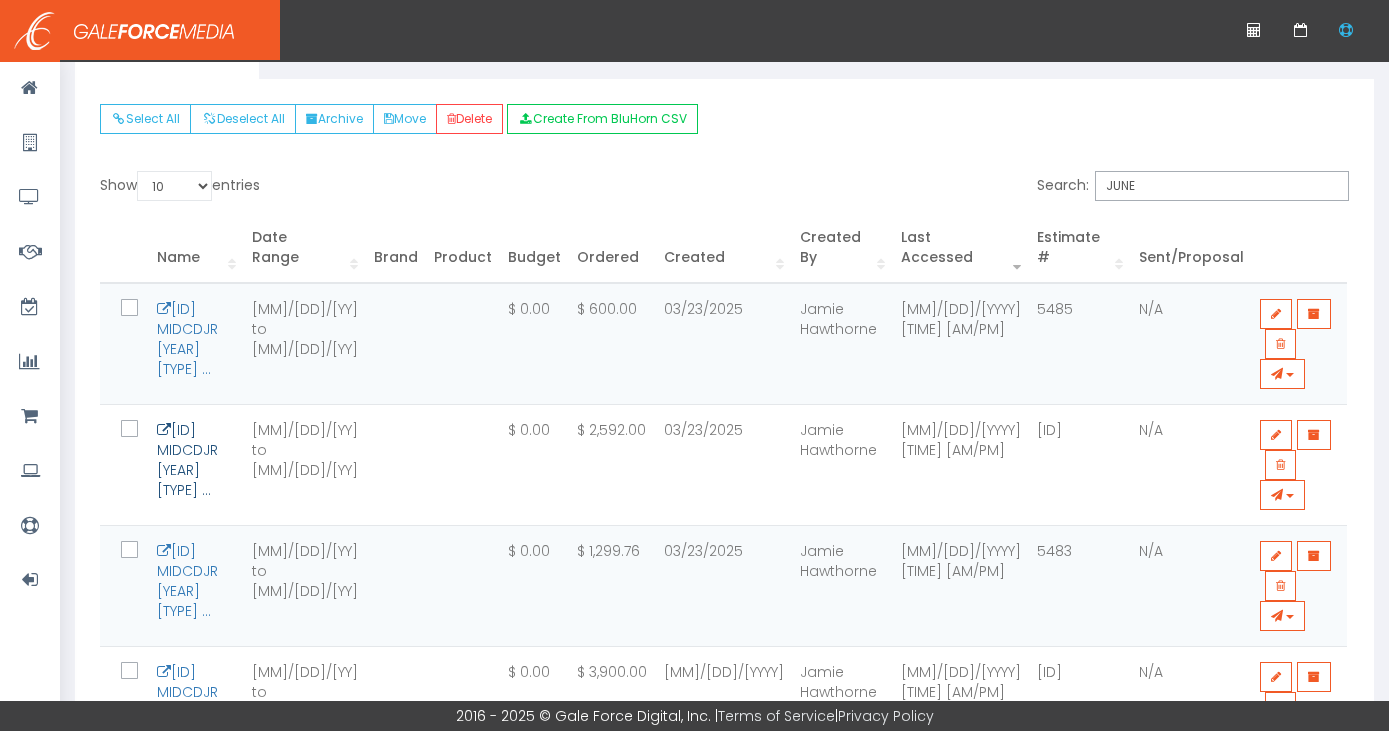 click on "#5484 MIDCDJR 2025 JUNE RADIO  ..." at bounding box center [187, 460] 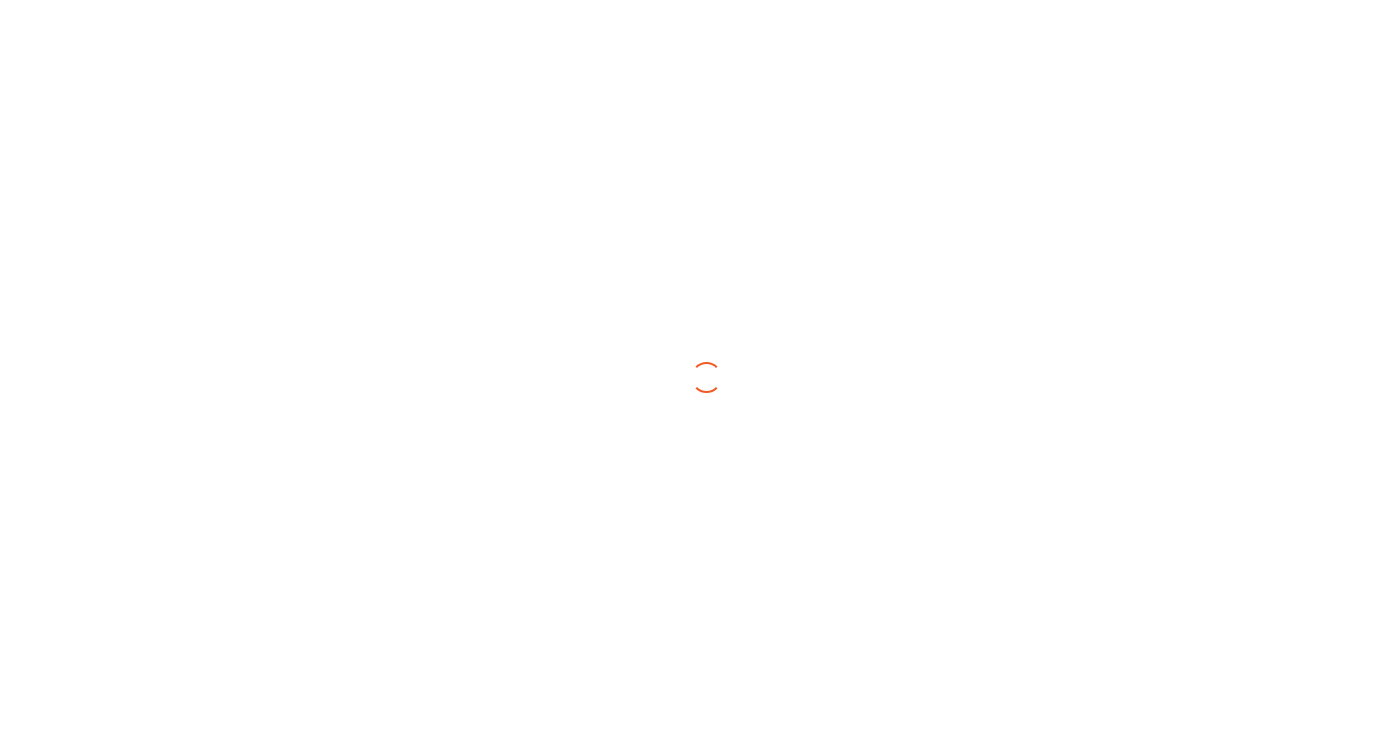 scroll, scrollTop: 0, scrollLeft: 0, axis: both 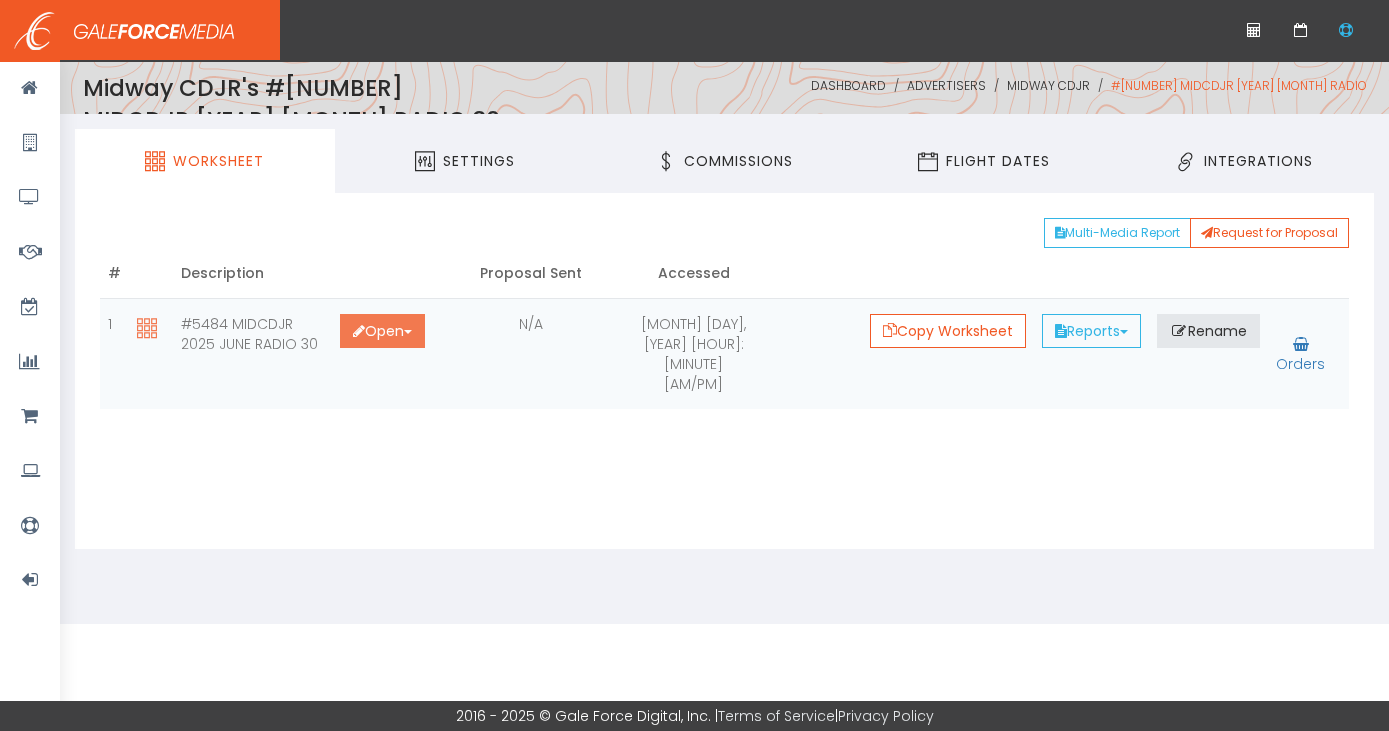 click at bounding box center [359, 331] 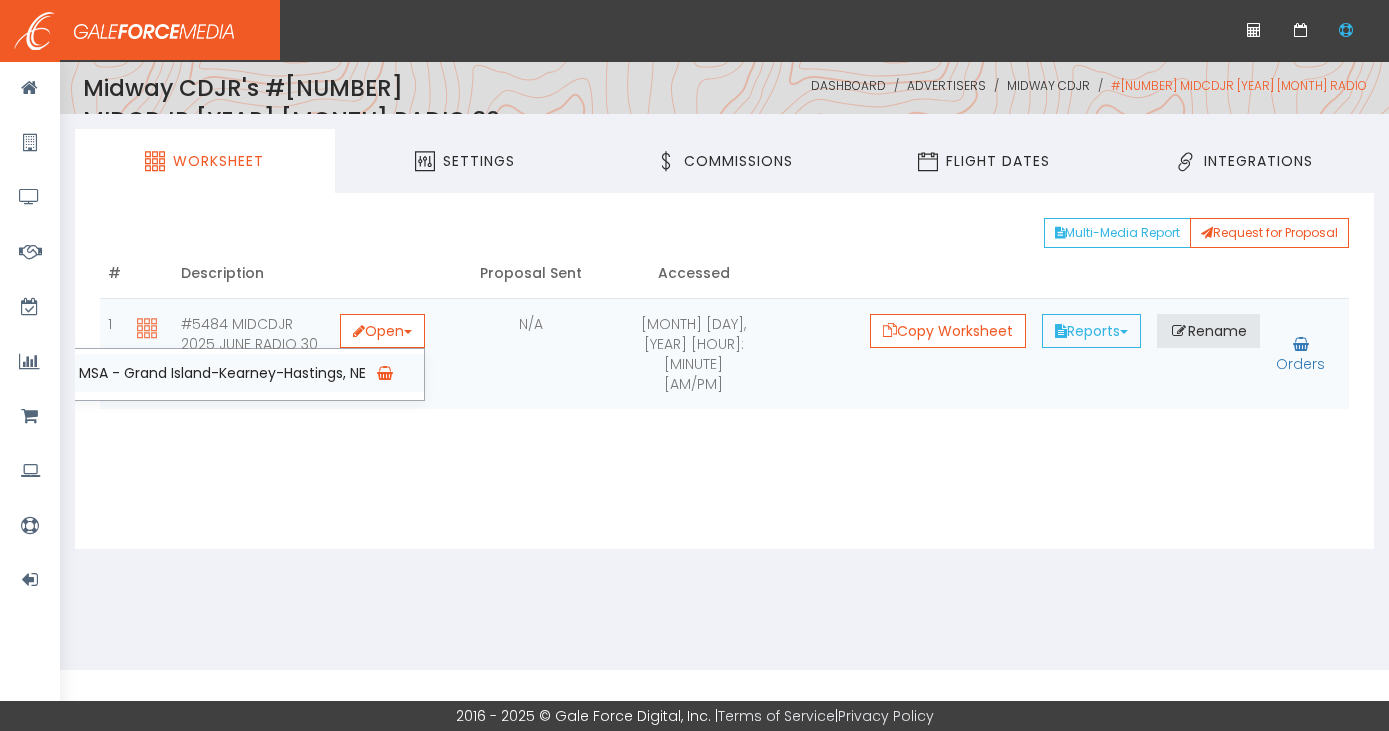 click on "MSA - Grand Island-Kearney-Hastings, NE" at bounding box center [241, 373] 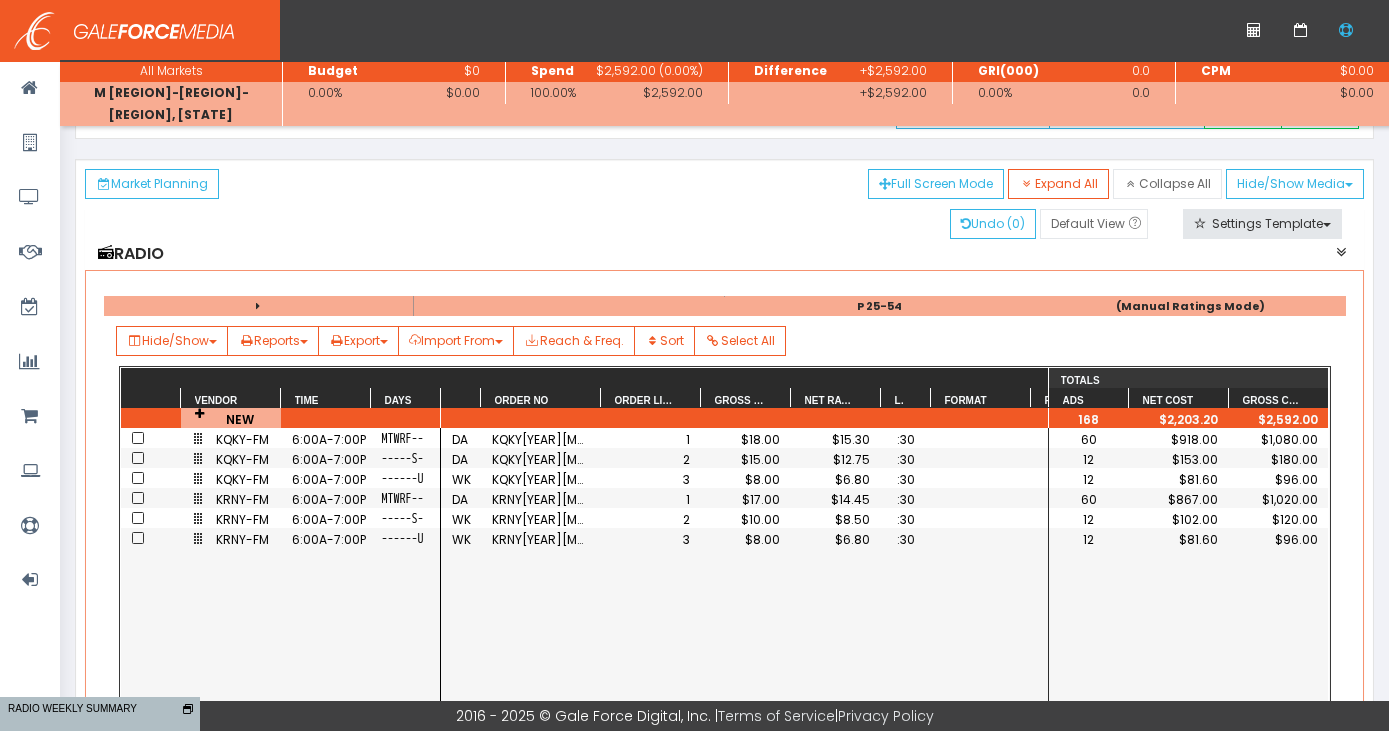 scroll, scrollTop: 149, scrollLeft: 0, axis: vertical 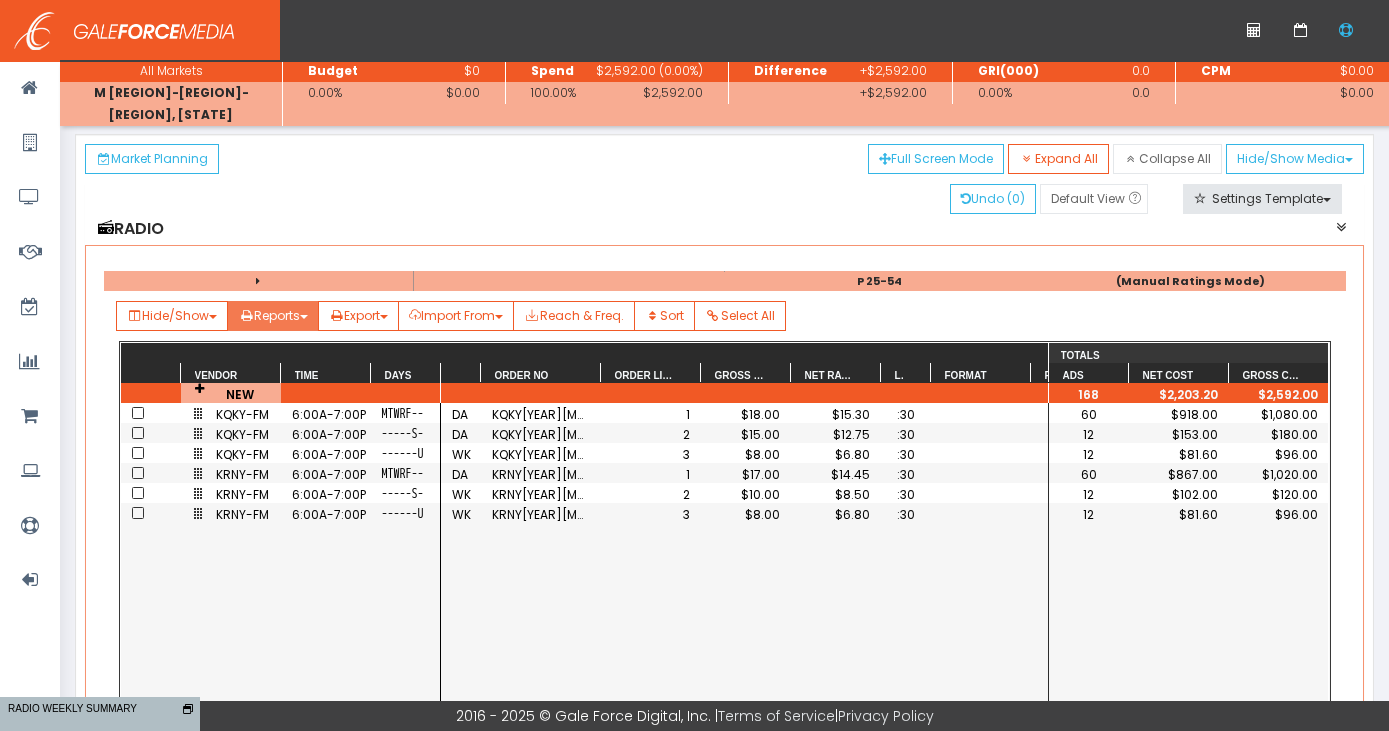 click on "Reports" at bounding box center [172, 316] 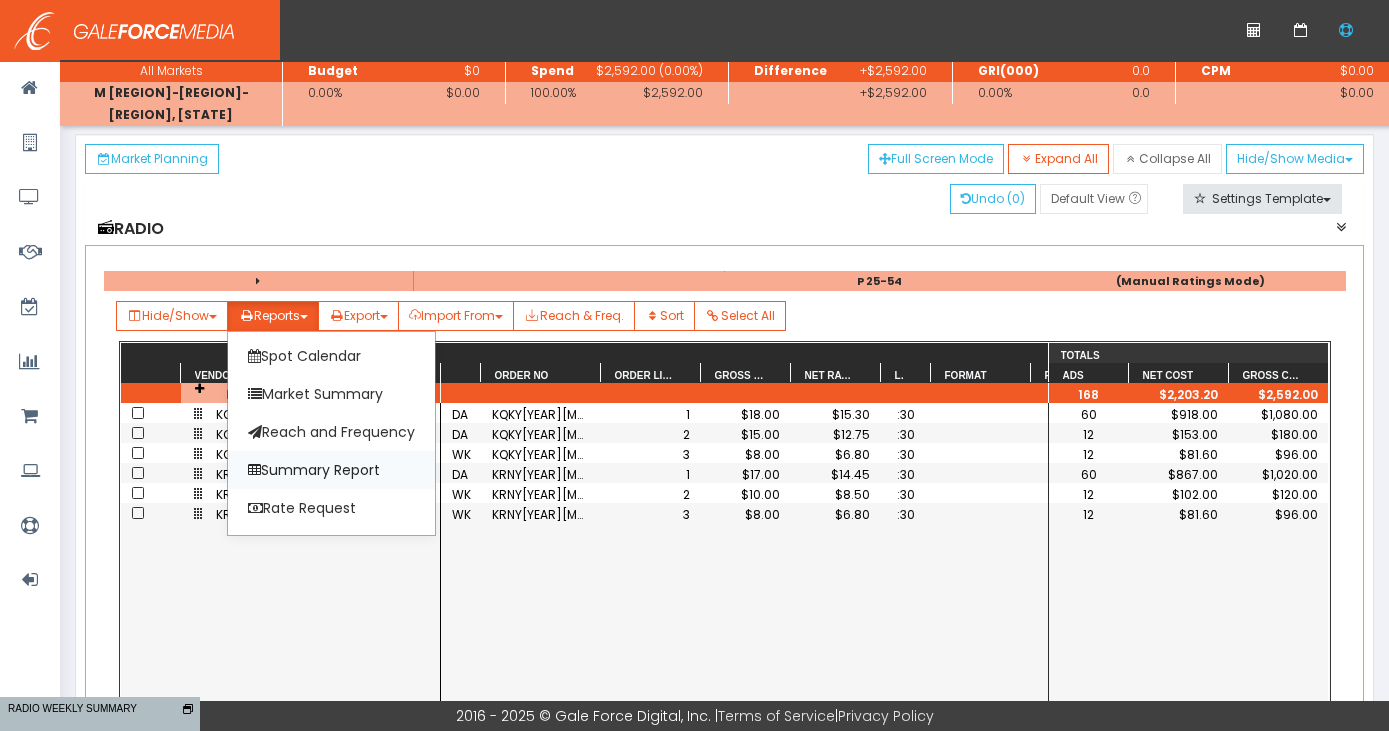 click on "Summary Report" at bounding box center [331, 470] 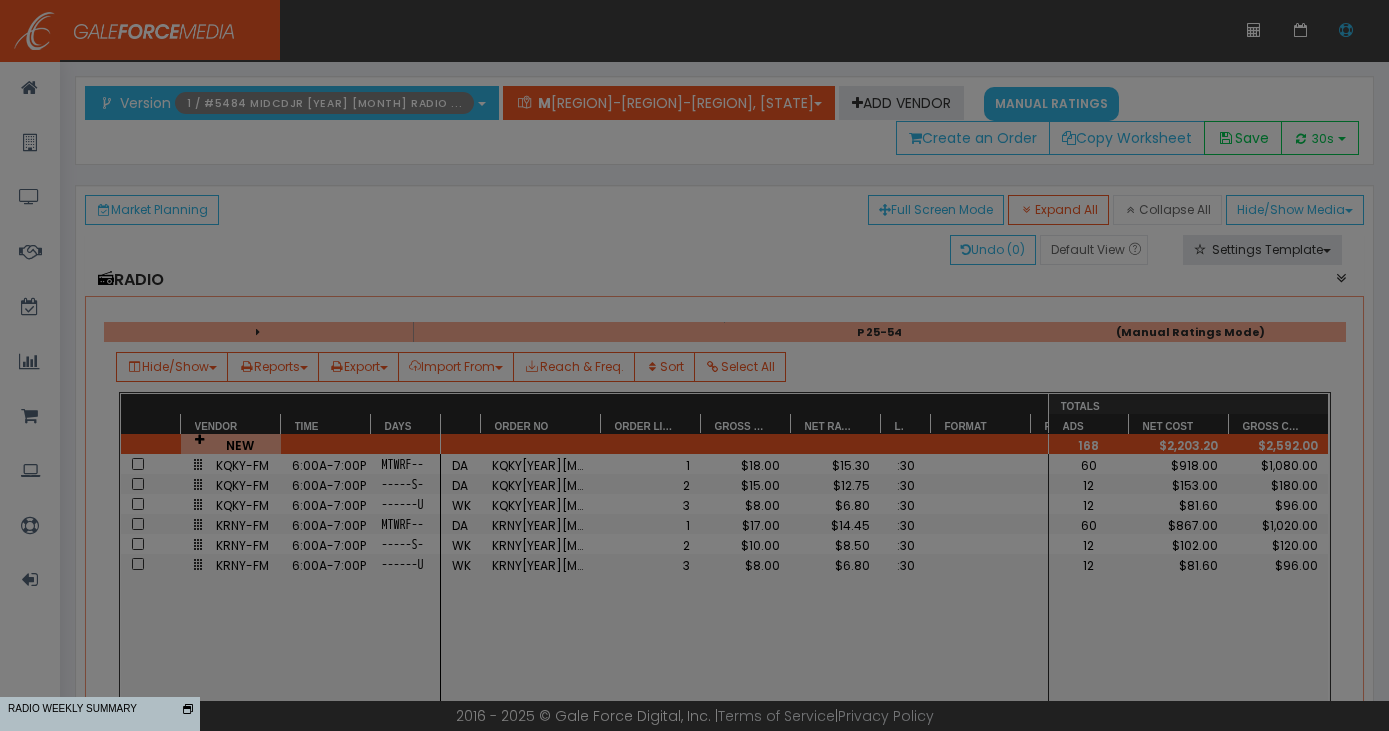 scroll, scrollTop: 0, scrollLeft: 0, axis: both 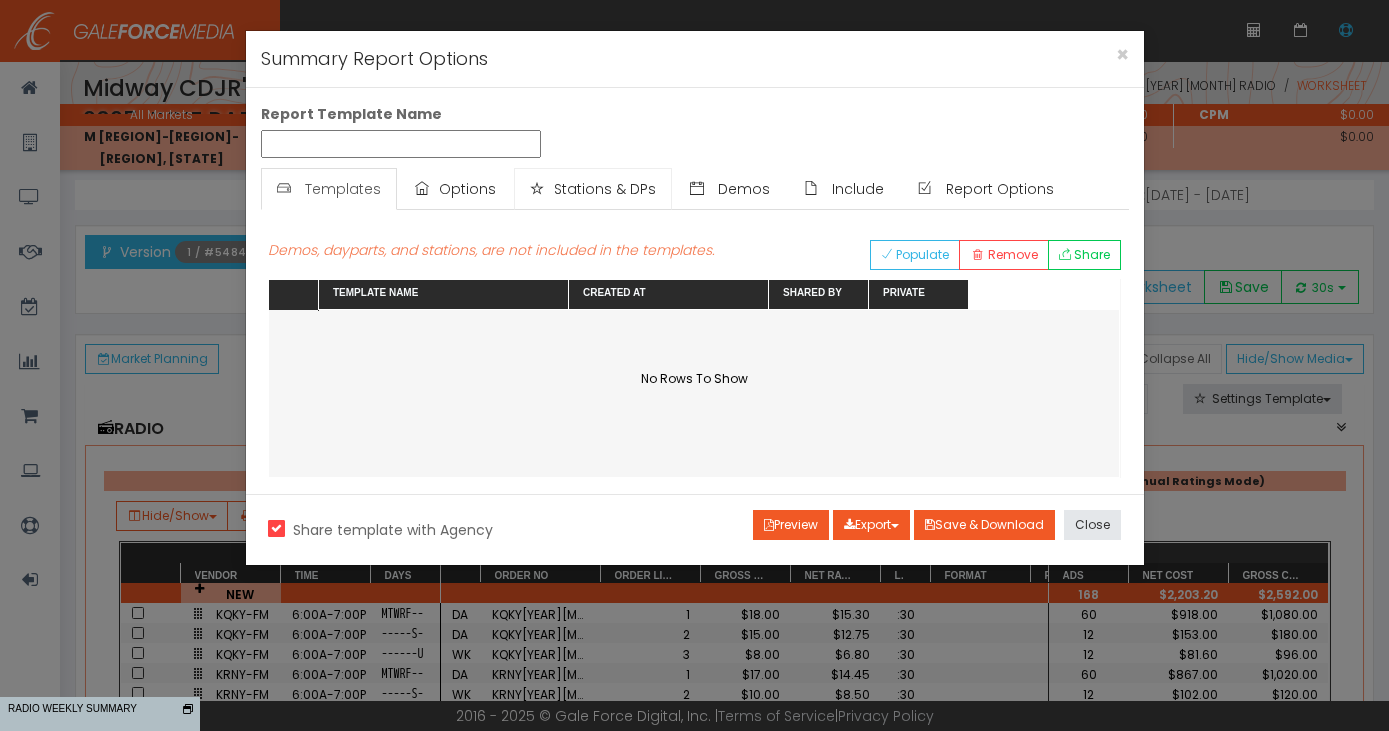 click on "Stations & DPs" at bounding box center [605, 189] 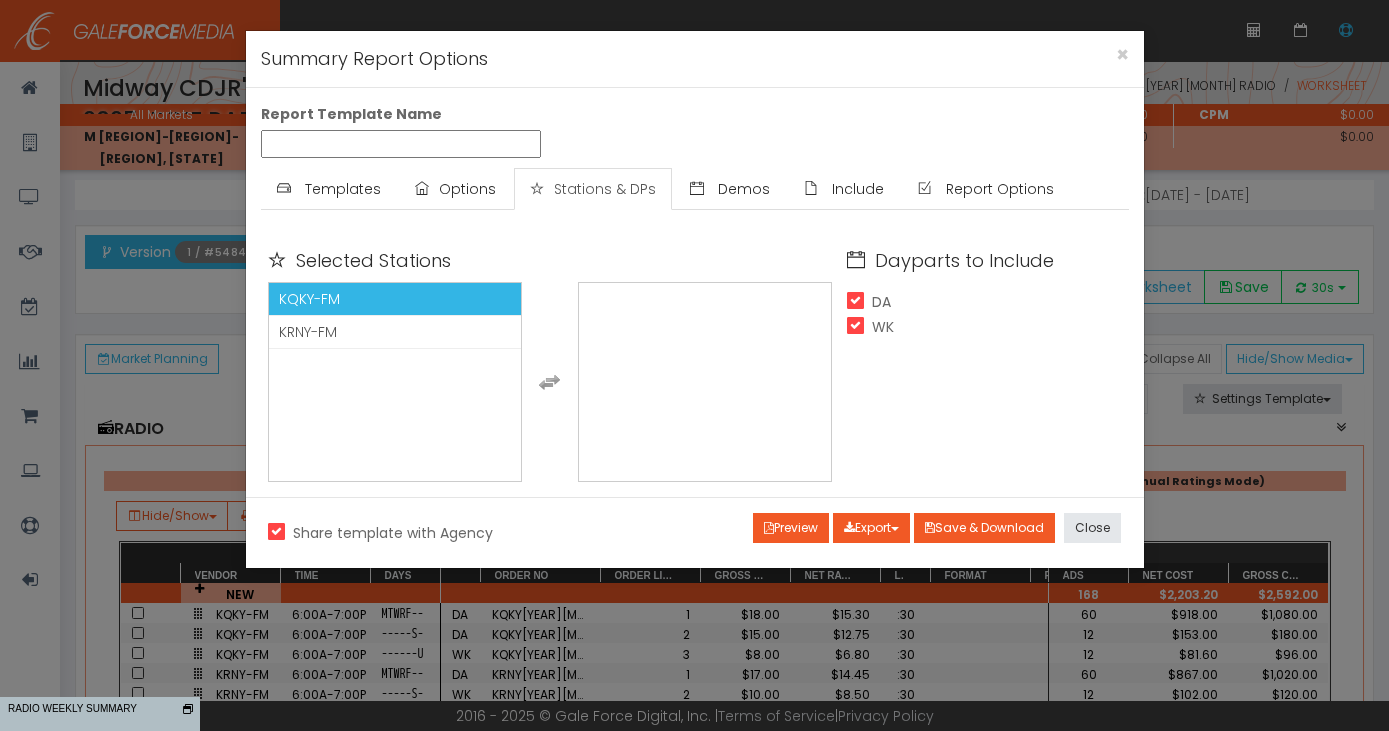 click on "KQKY-FM" at bounding box center [395, 299] 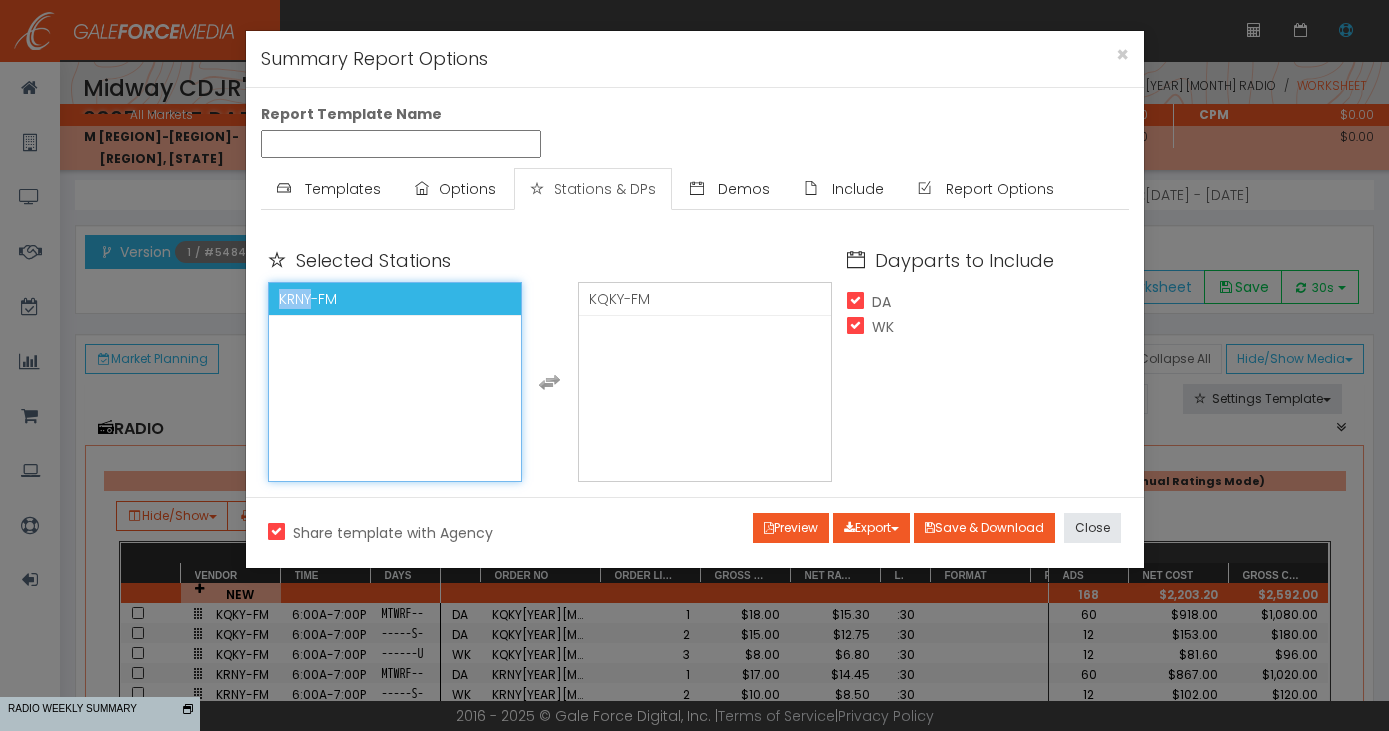 click on "KRNY-FM" at bounding box center [395, 299] 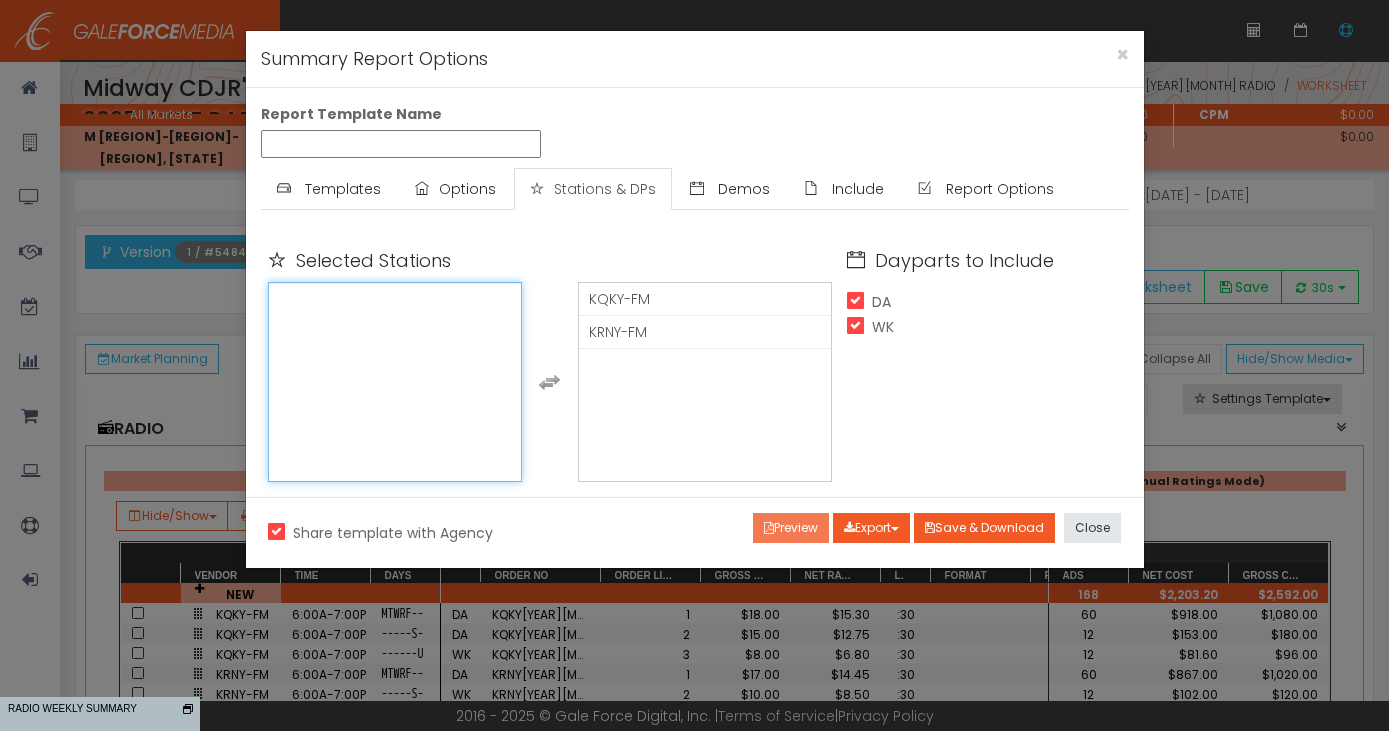 click on "Preview" at bounding box center (791, 528) 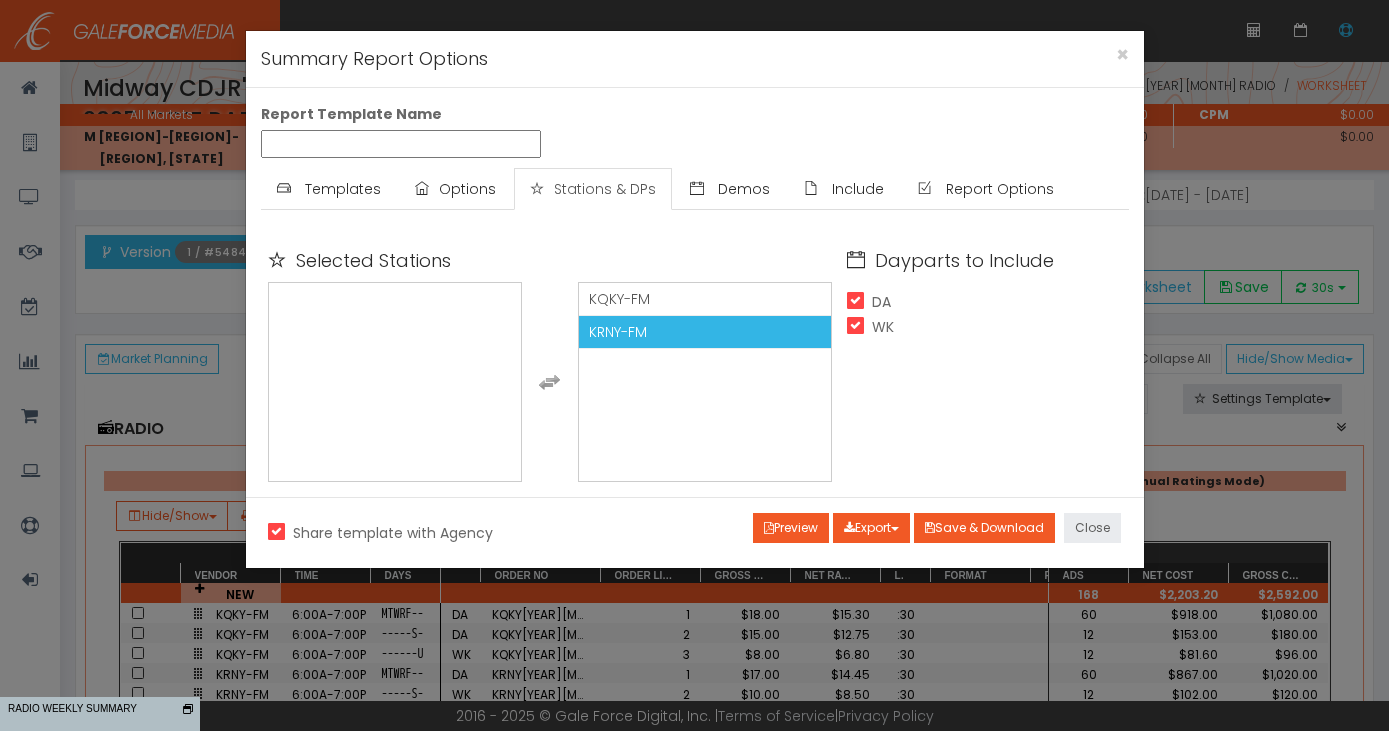 click on "Close" at bounding box center [1092, 528] 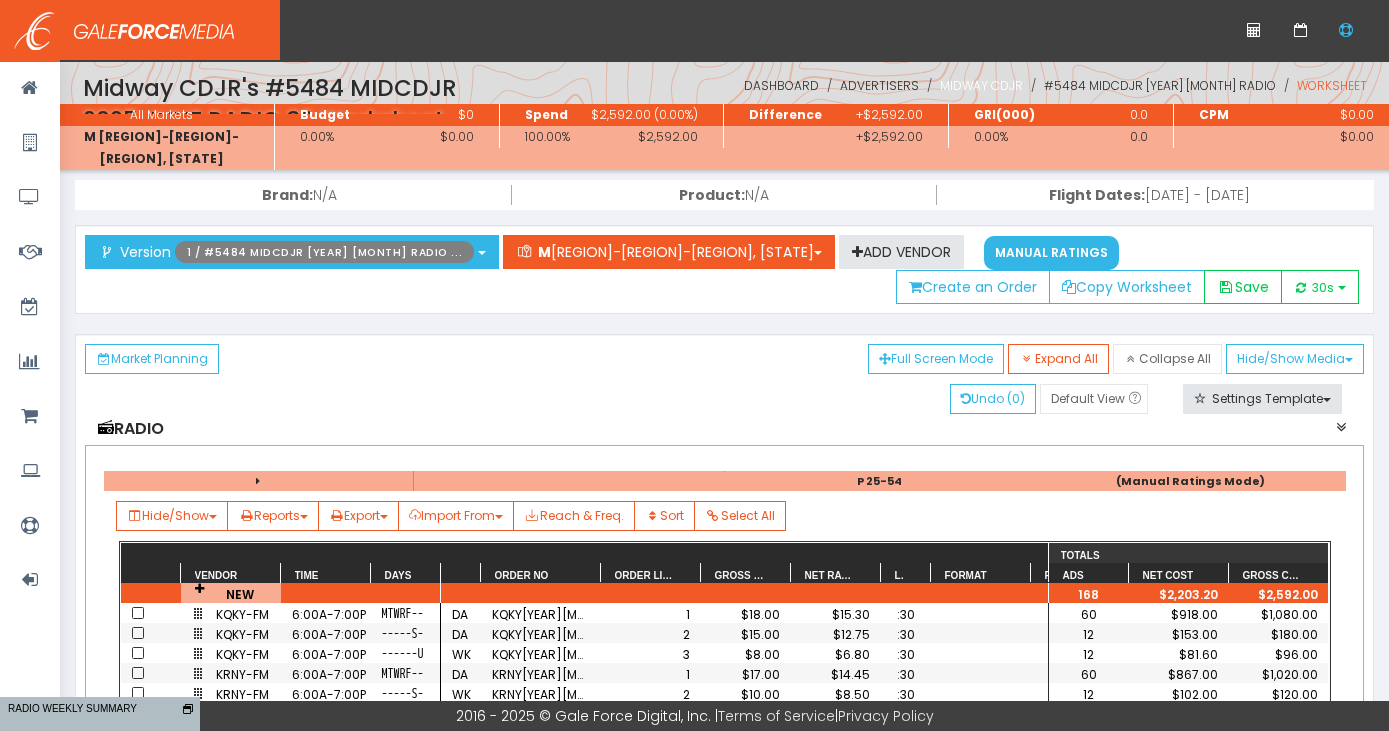 click on "Midway CDJR" at bounding box center [981, 85] 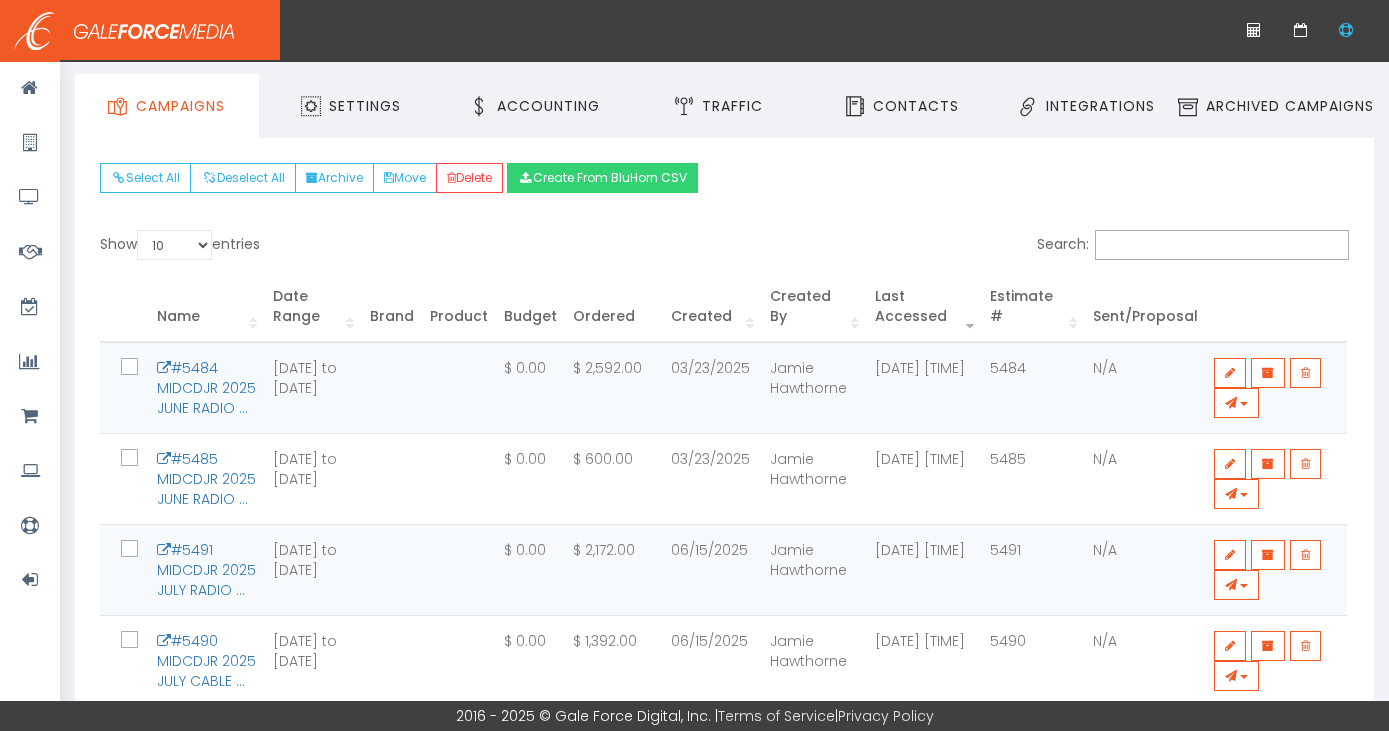 scroll, scrollTop: 154, scrollLeft: 0, axis: vertical 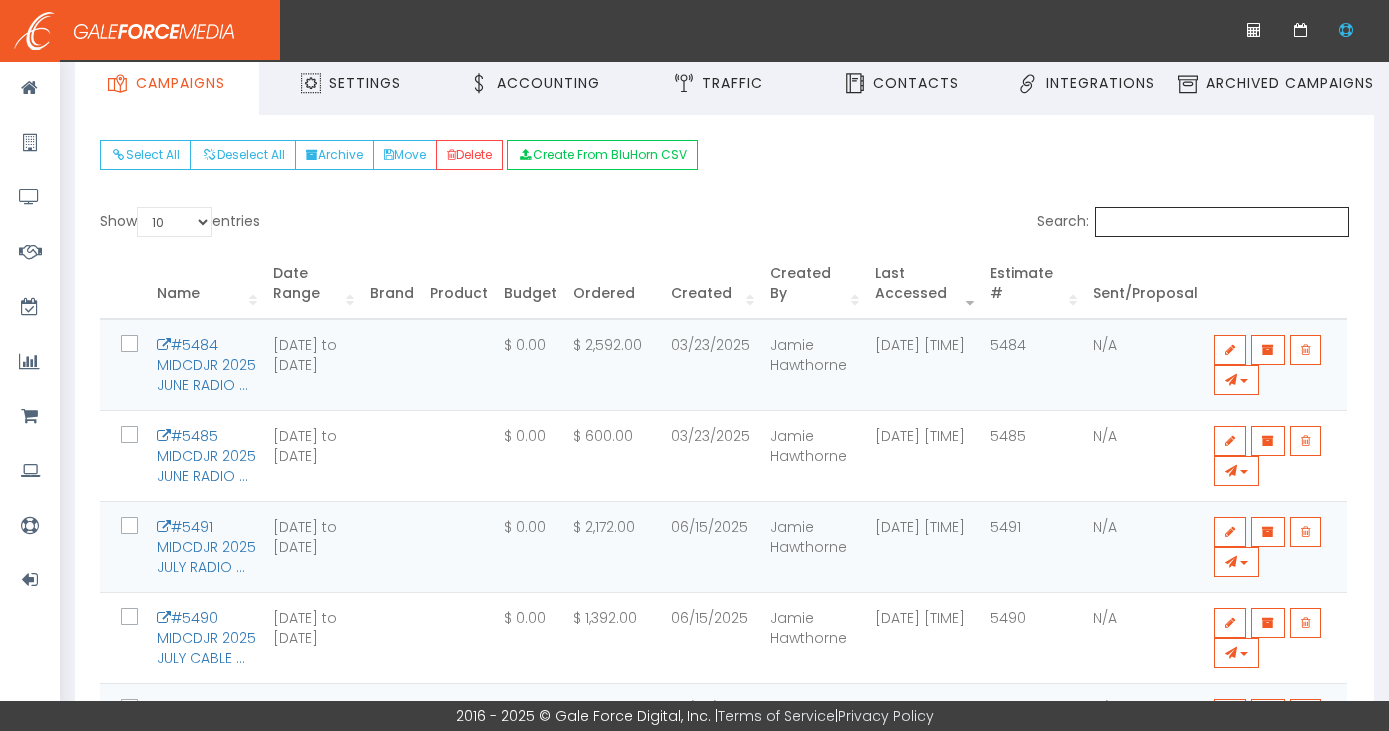 click on "Search:" at bounding box center (1222, 222) 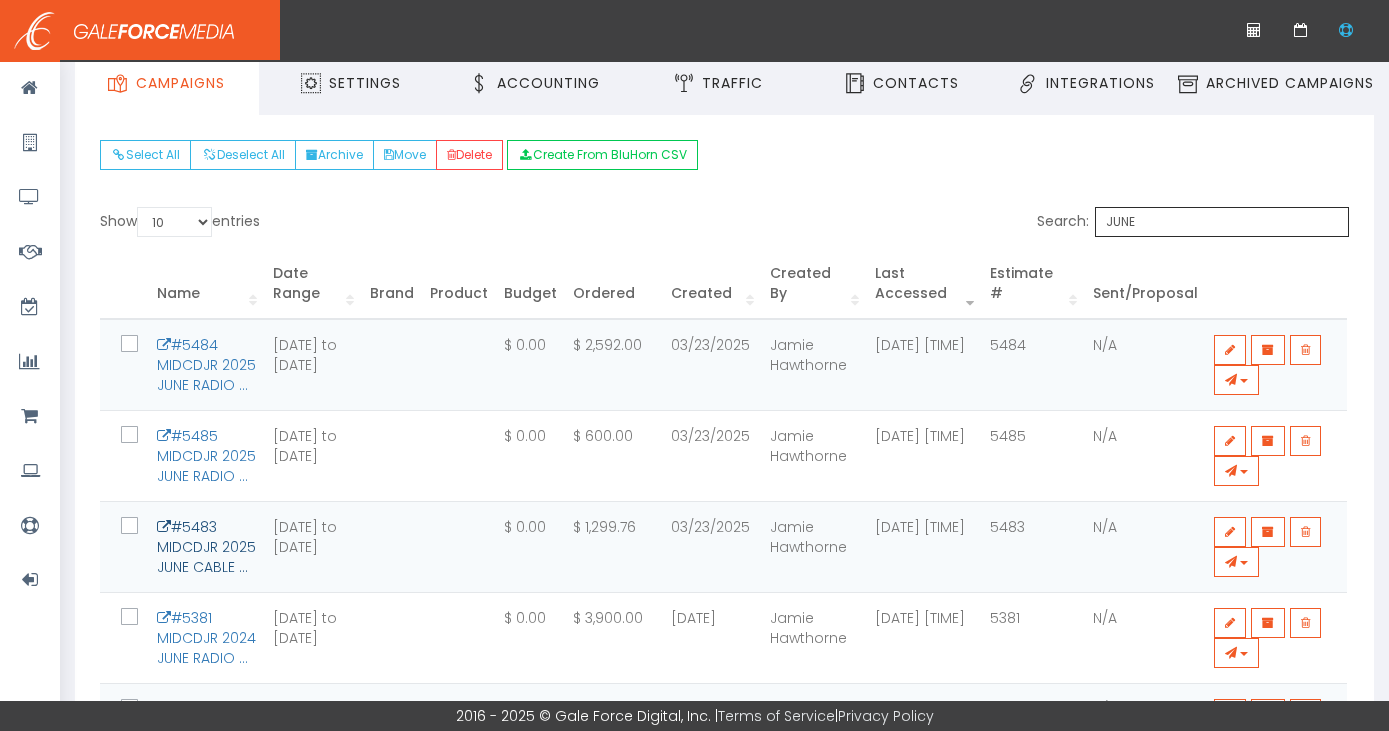 type on "JUNE" 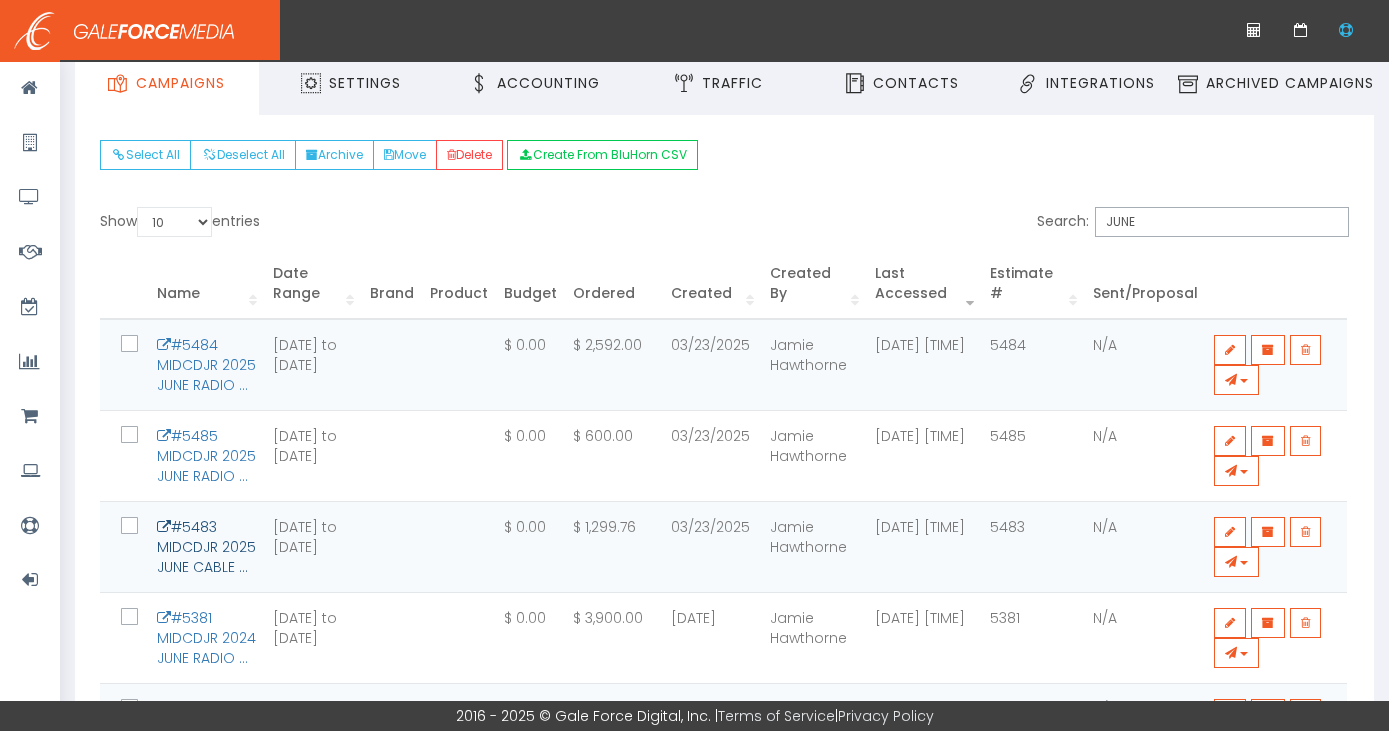 click on "#5483 MIDCDJR 2025 JUNE CABLE  ..." at bounding box center [206, 547] 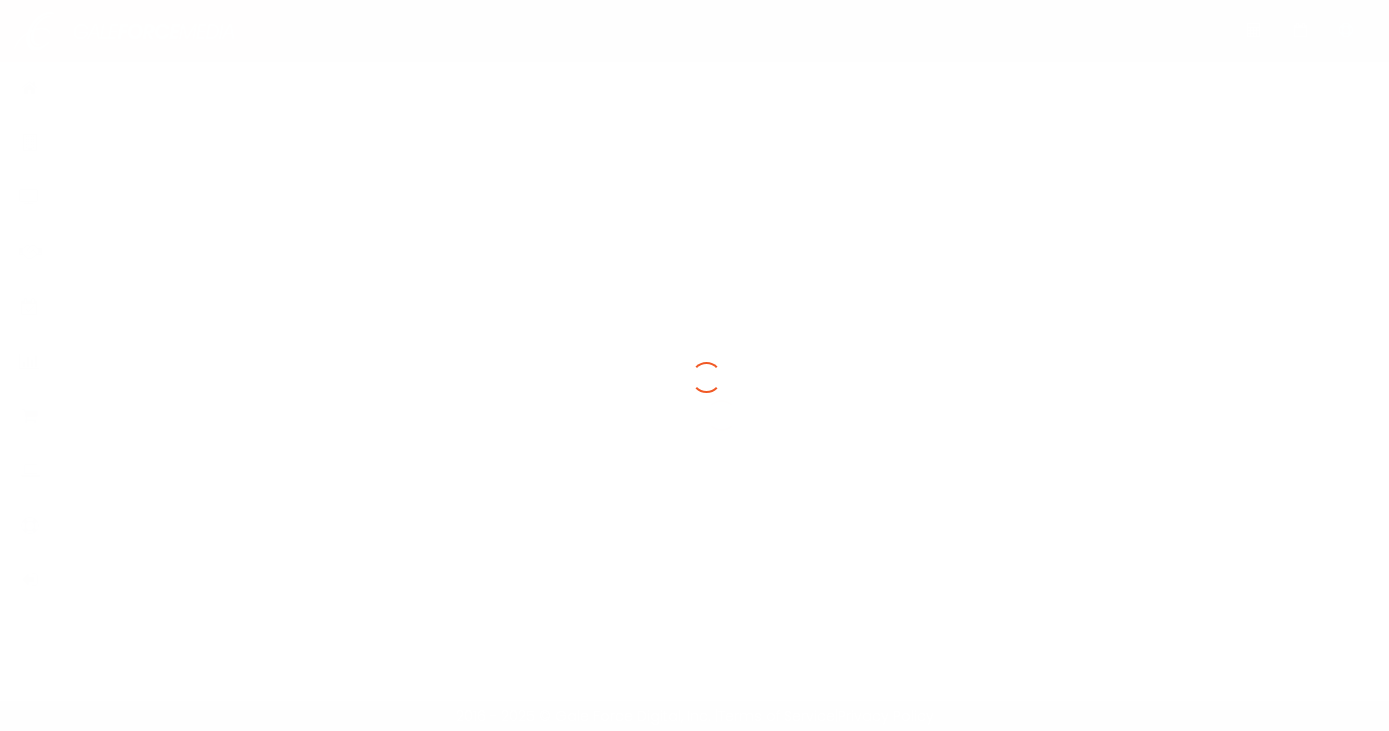 scroll, scrollTop: 0, scrollLeft: 0, axis: both 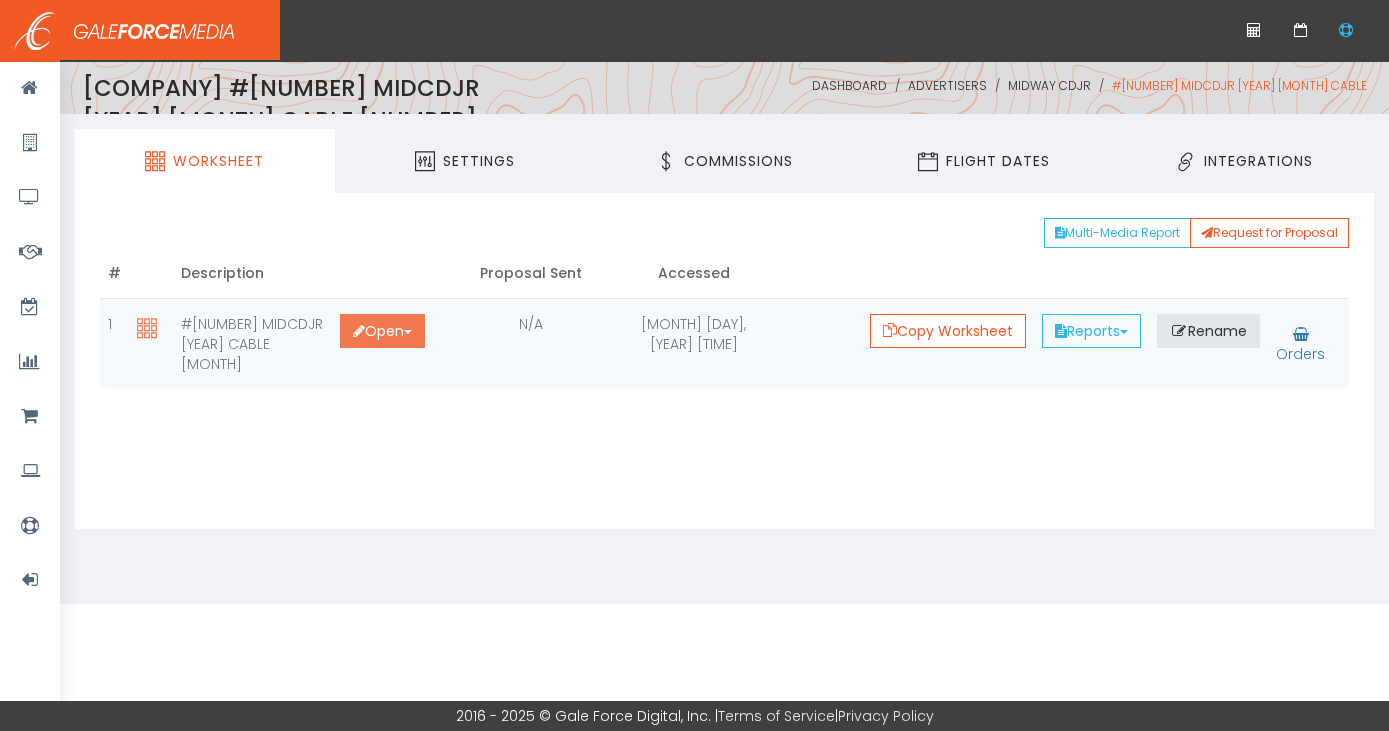 click on "Open
Toggle Dropdown" at bounding box center [382, 331] 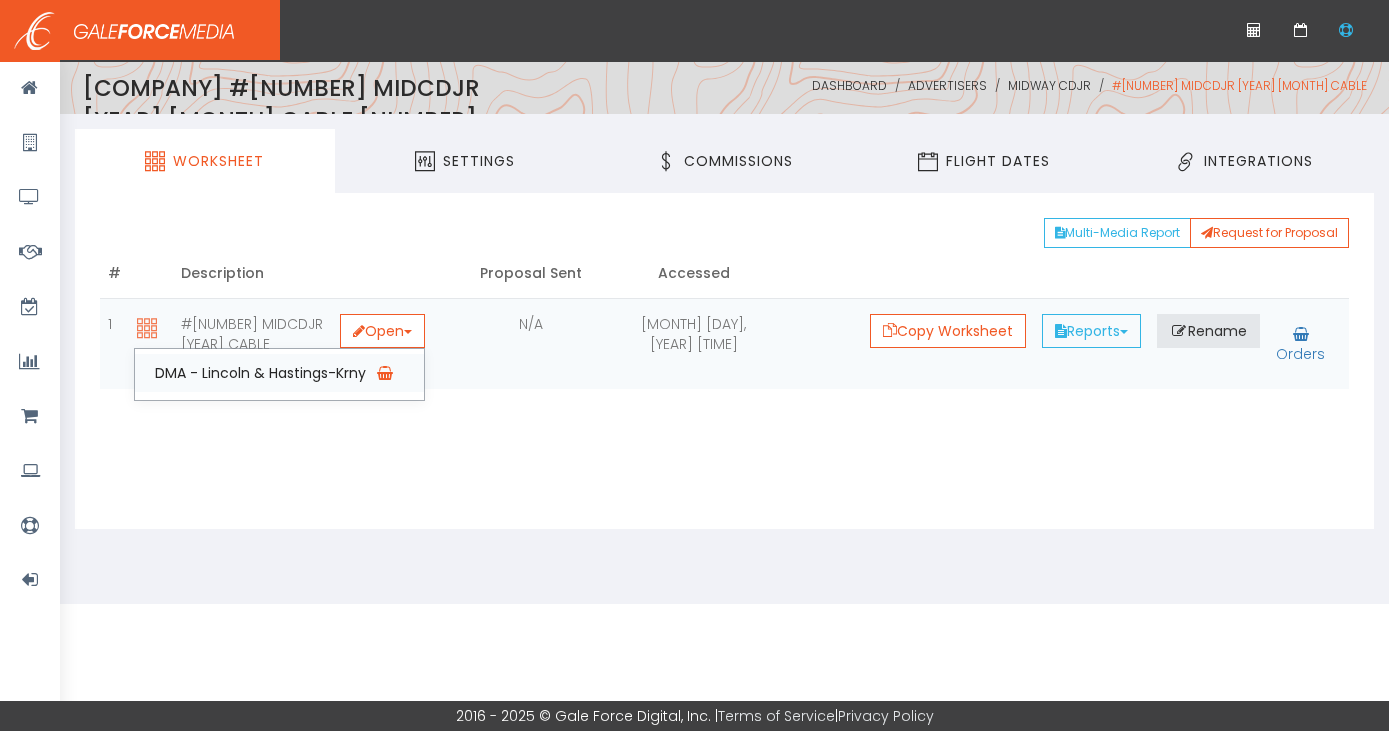 click on "DMA - Lincoln & Hastings-Krny" at bounding box center (279, 373) 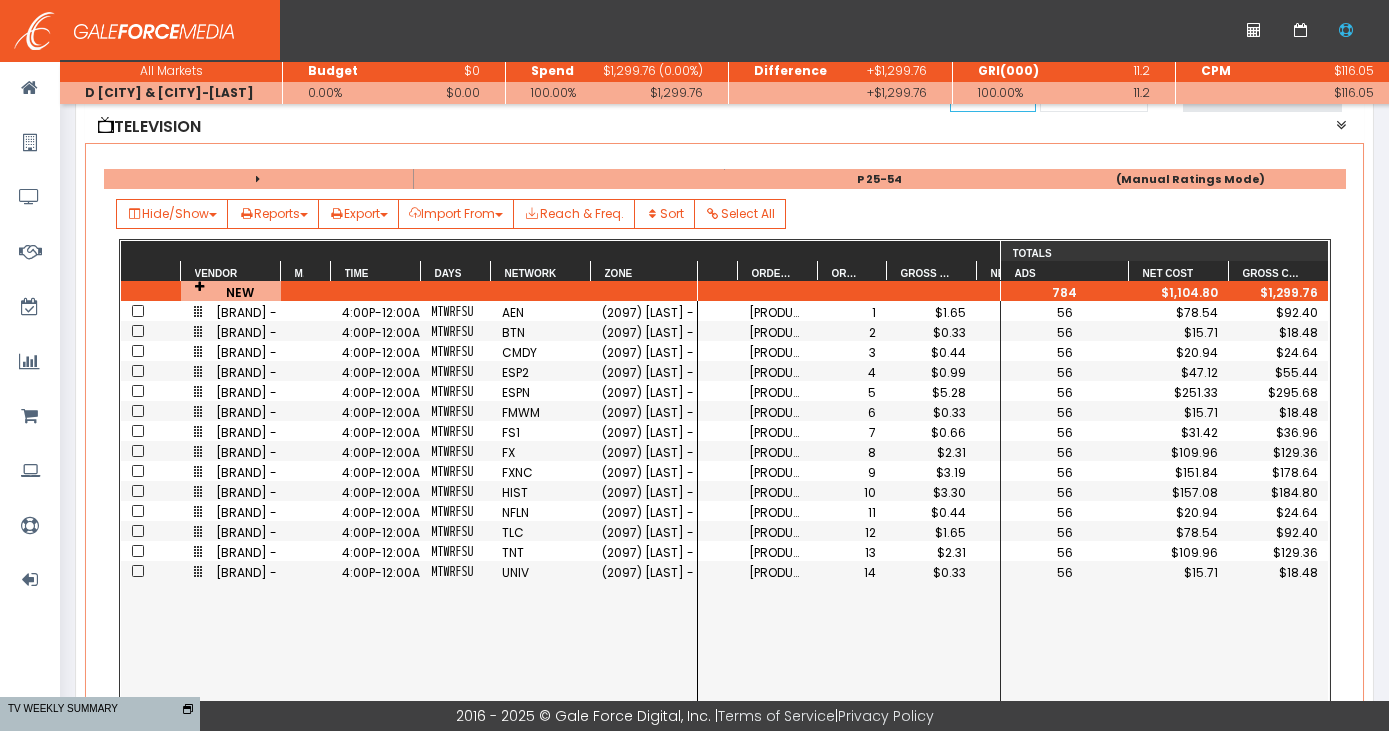 scroll, scrollTop: 237, scrollLeft: 0, axis: vertical 